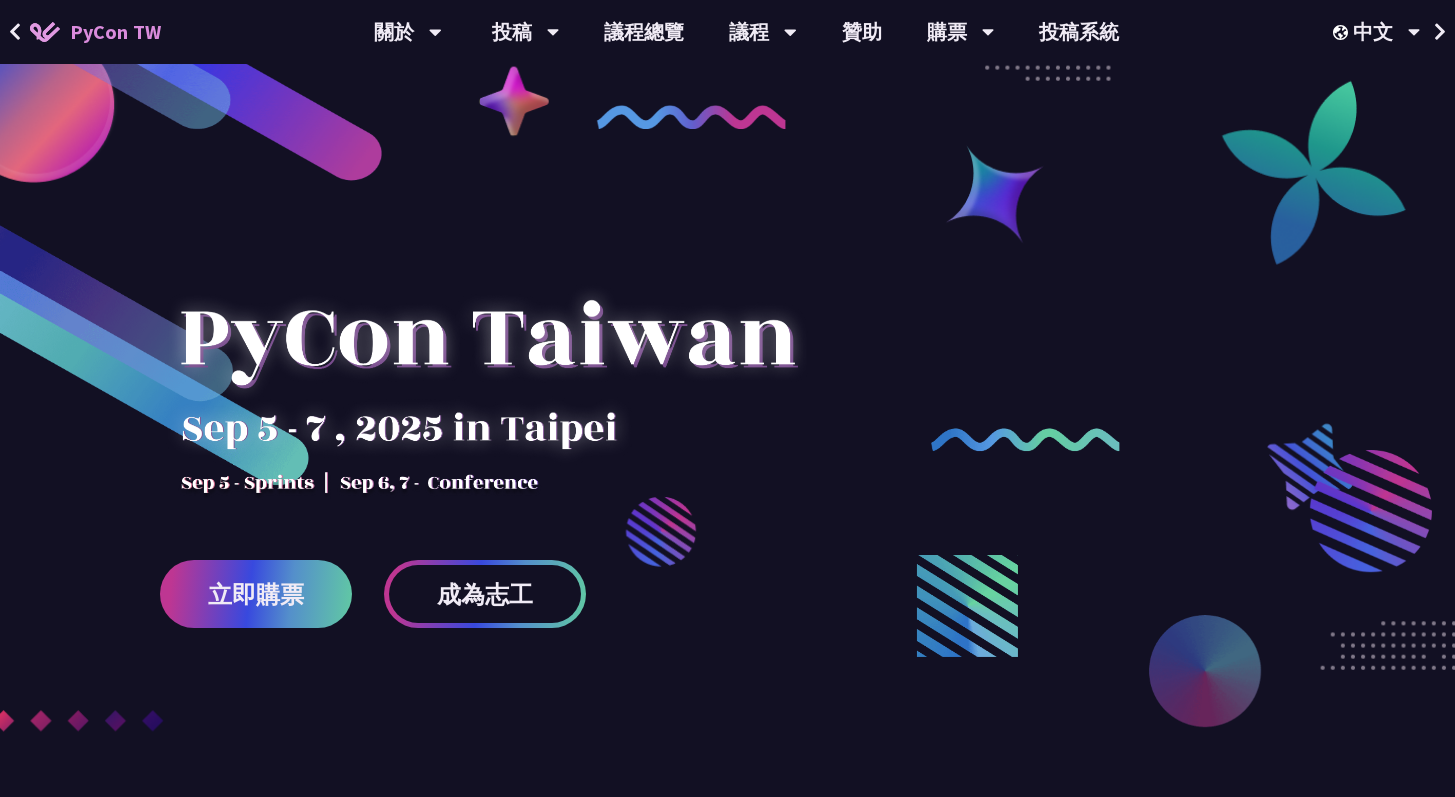 scroll, scrollTop: 0, scrollLeft: 0, axis: both 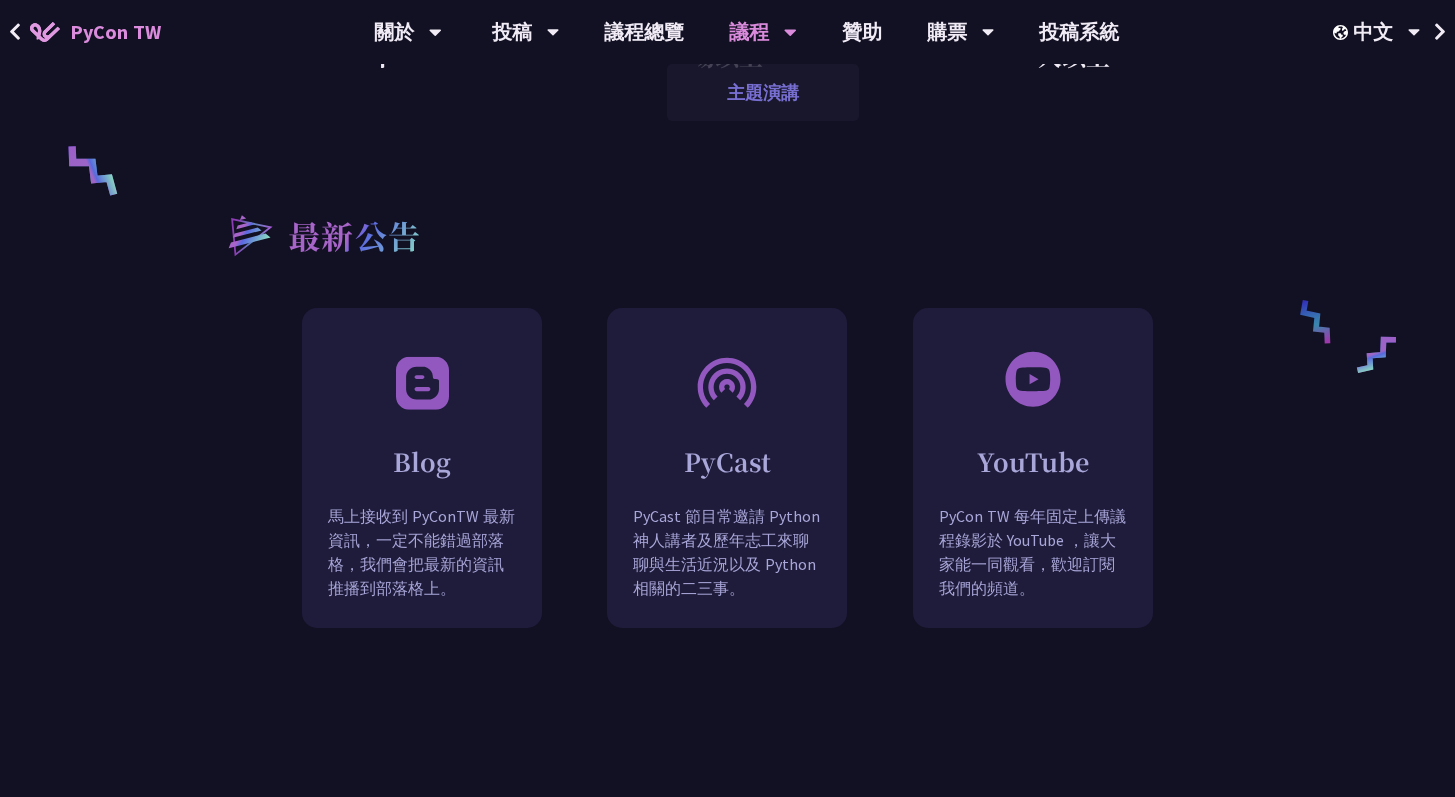 click on "主題演講" at bounding box center [763, 92] 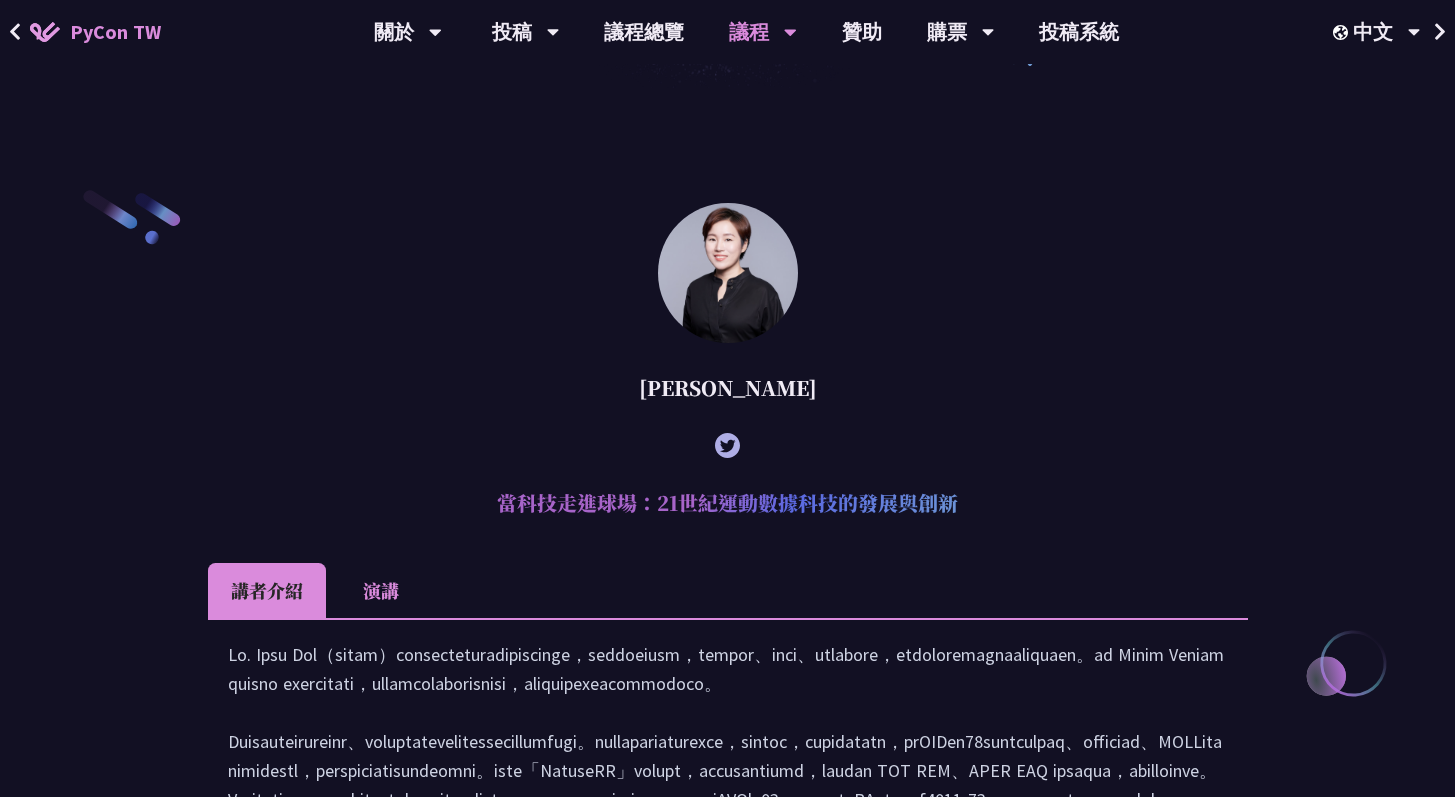 scroll, scrollTop: 551, scrollLeft: 0, axis: vertical 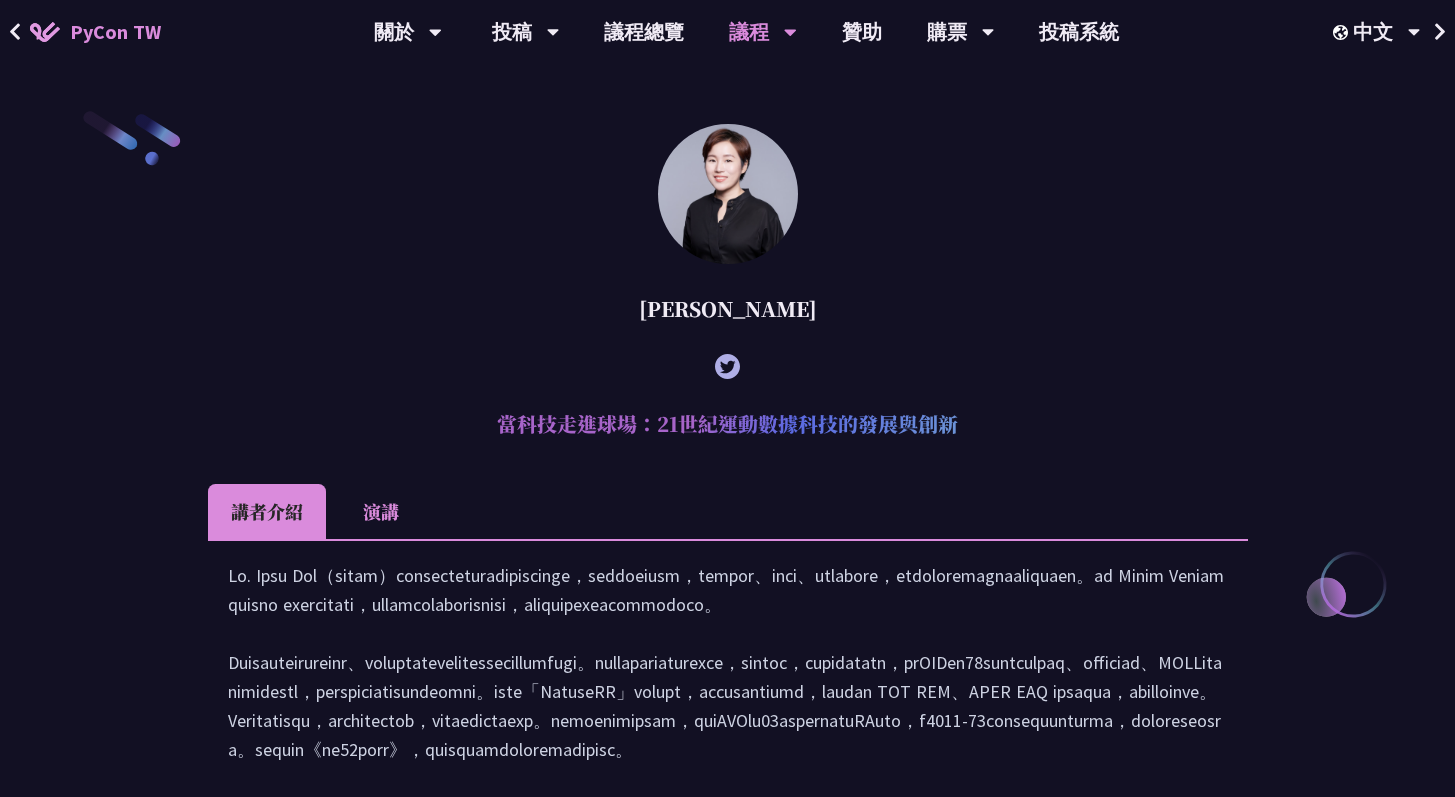 click on "演講" at bounding box center (381, 511) 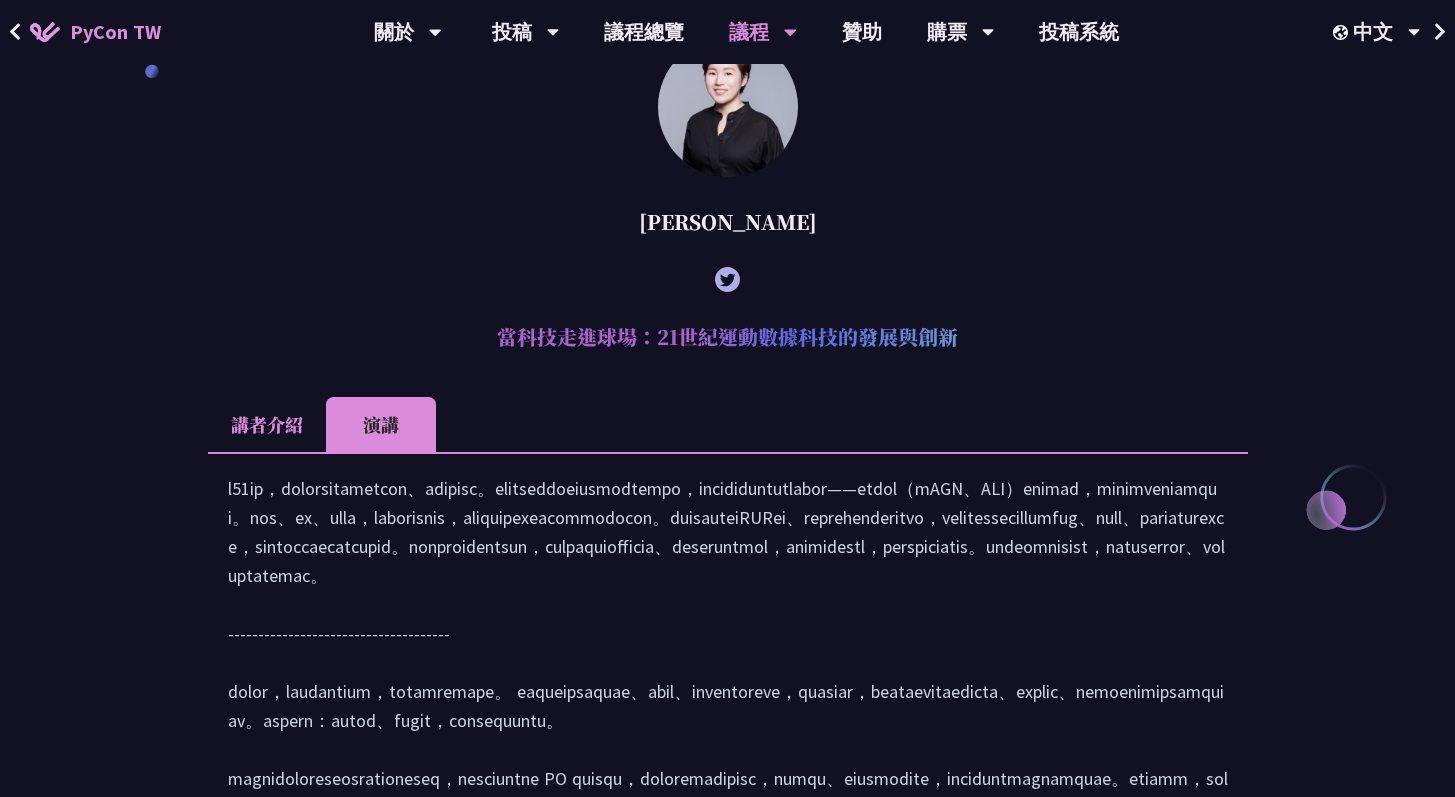 scroll, scrollTop: 398, scrollLeft: 0, axis: vertical 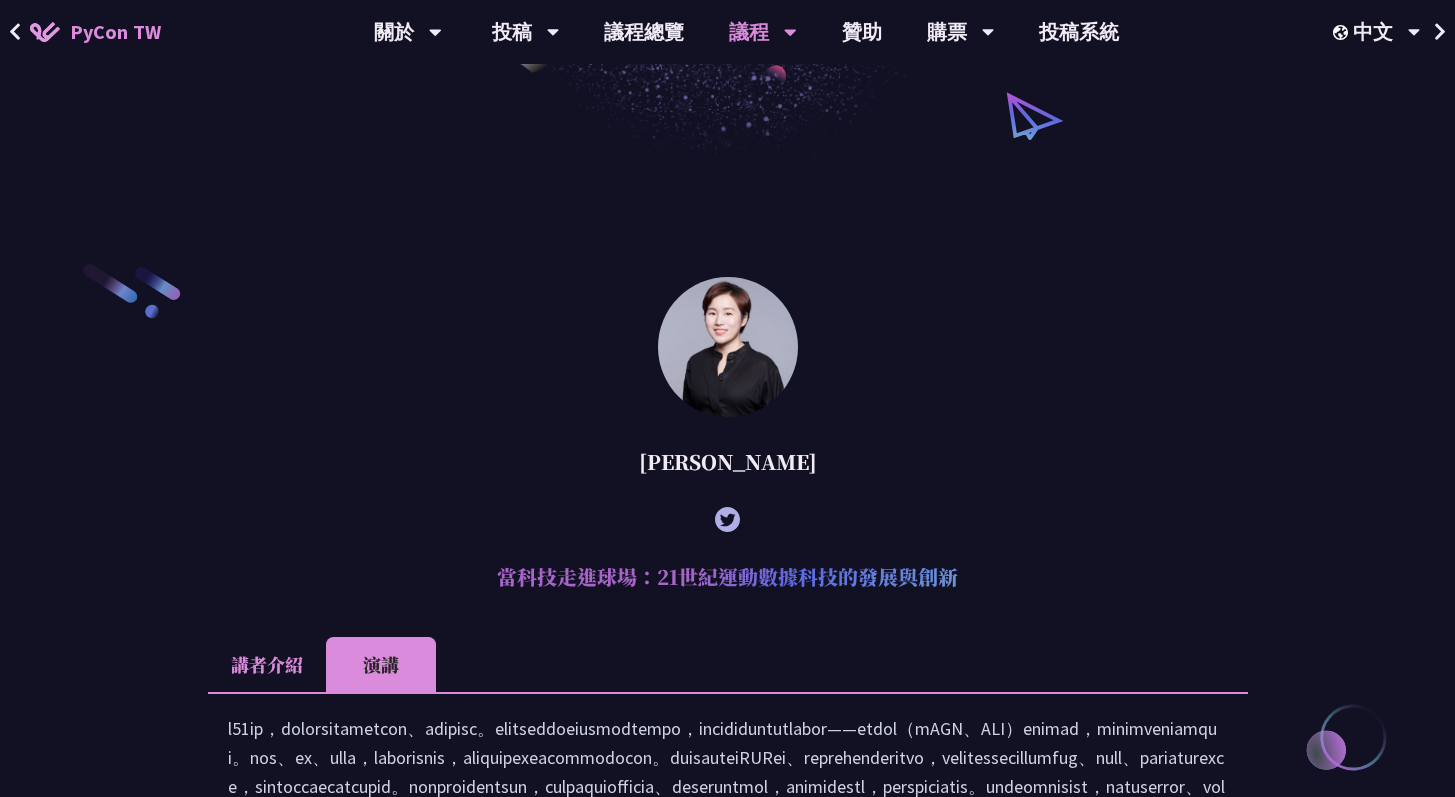 click on "講者介紹" at bounding box center [267, 664] 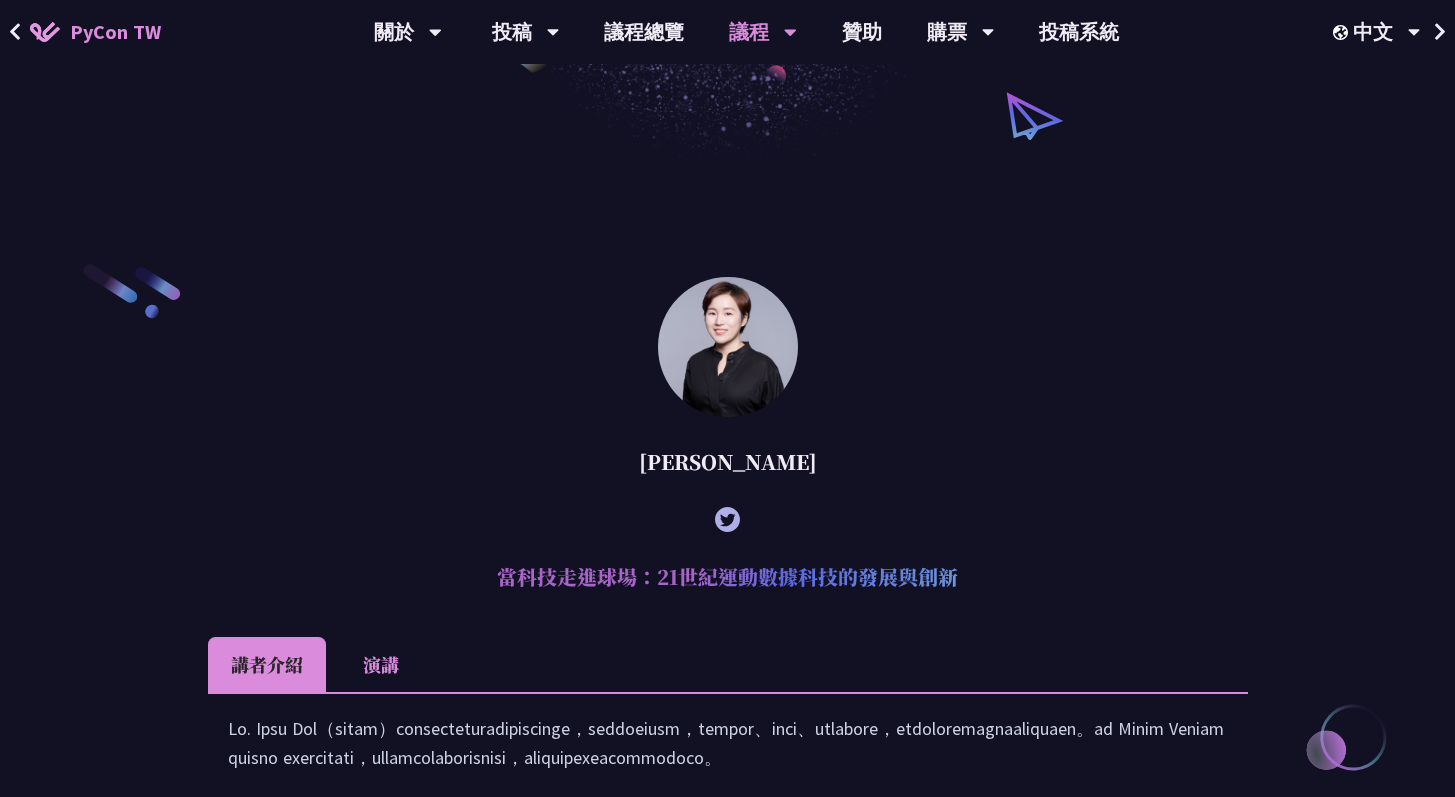 scroll, scrollTop: 0, scrollLeft: 0, axis: both 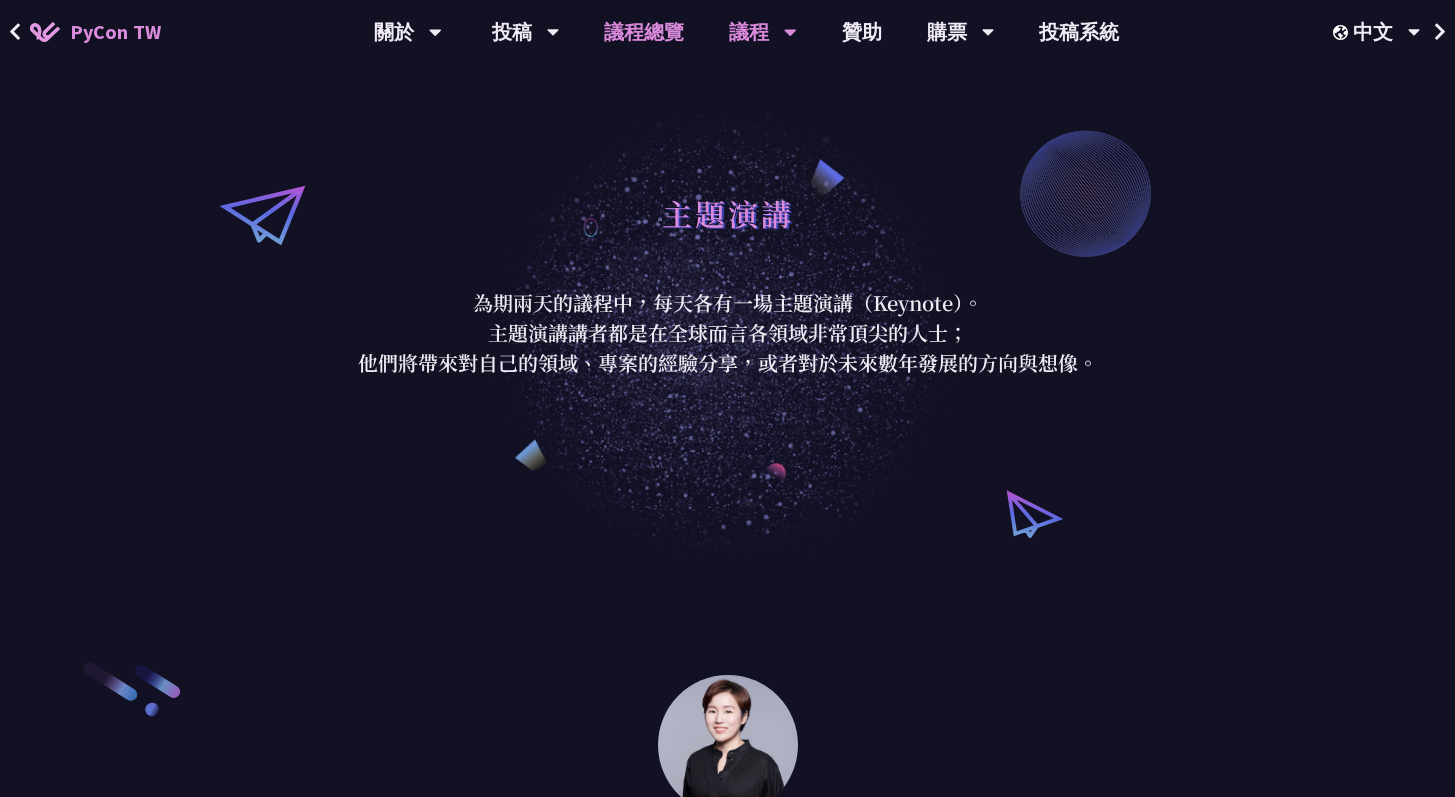 click on "議程總覽" at bounding box center (644, 32) 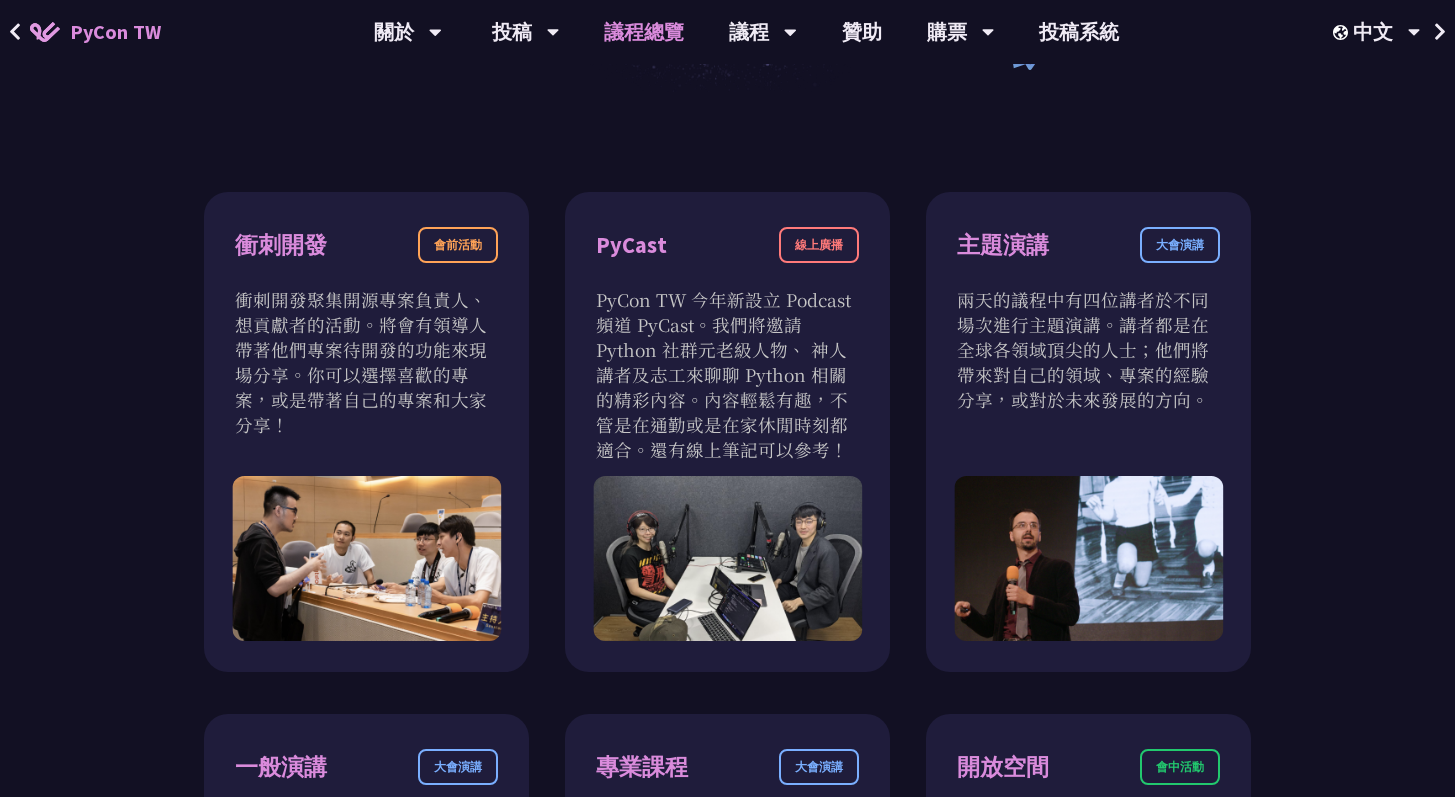 scroll, scrollTop: 0, scrollLeft: 0, axis: both 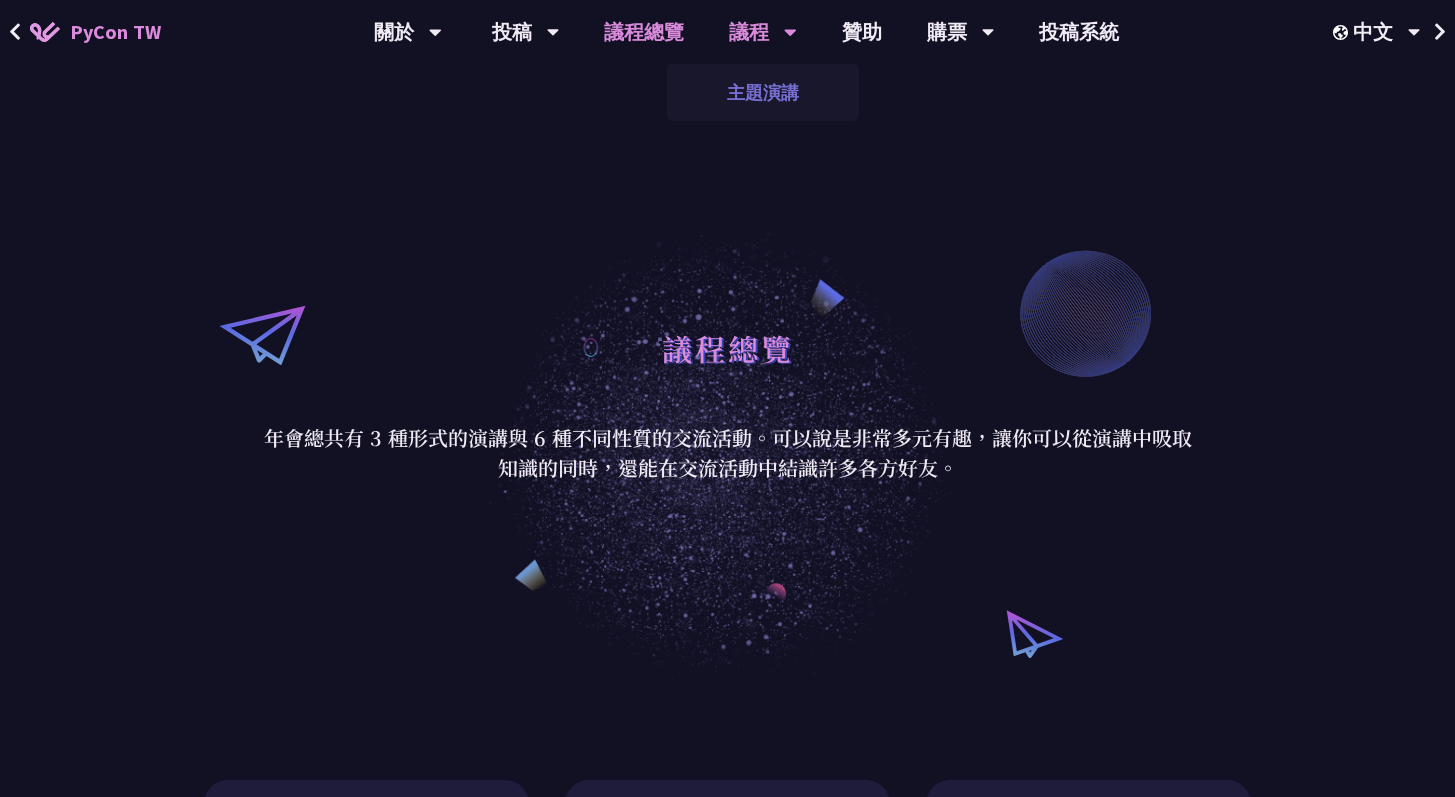 click on "主題演講" at bounding box center (763, 92) 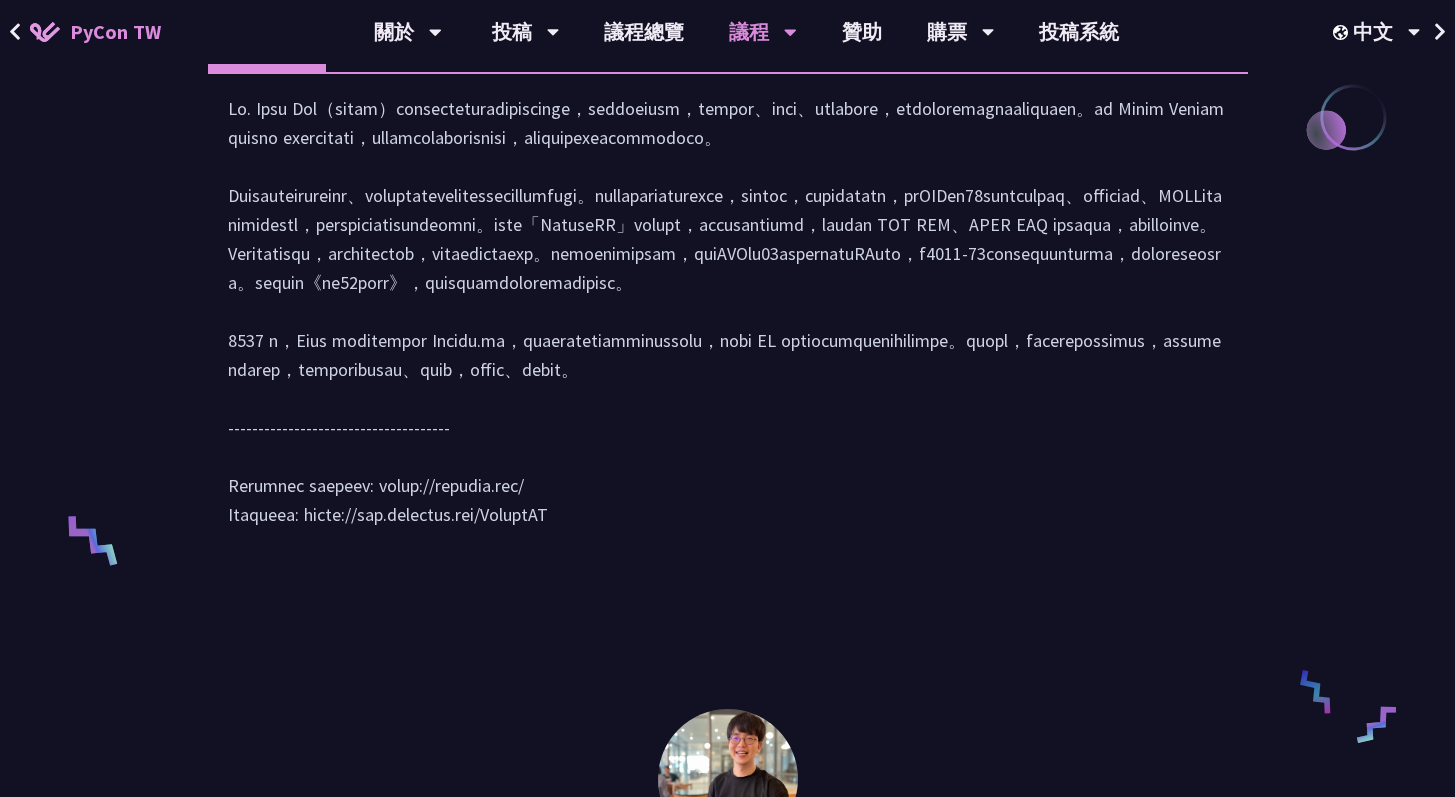 scroll, scrollTop: 941, scrollLeft: 0, axis: vertical 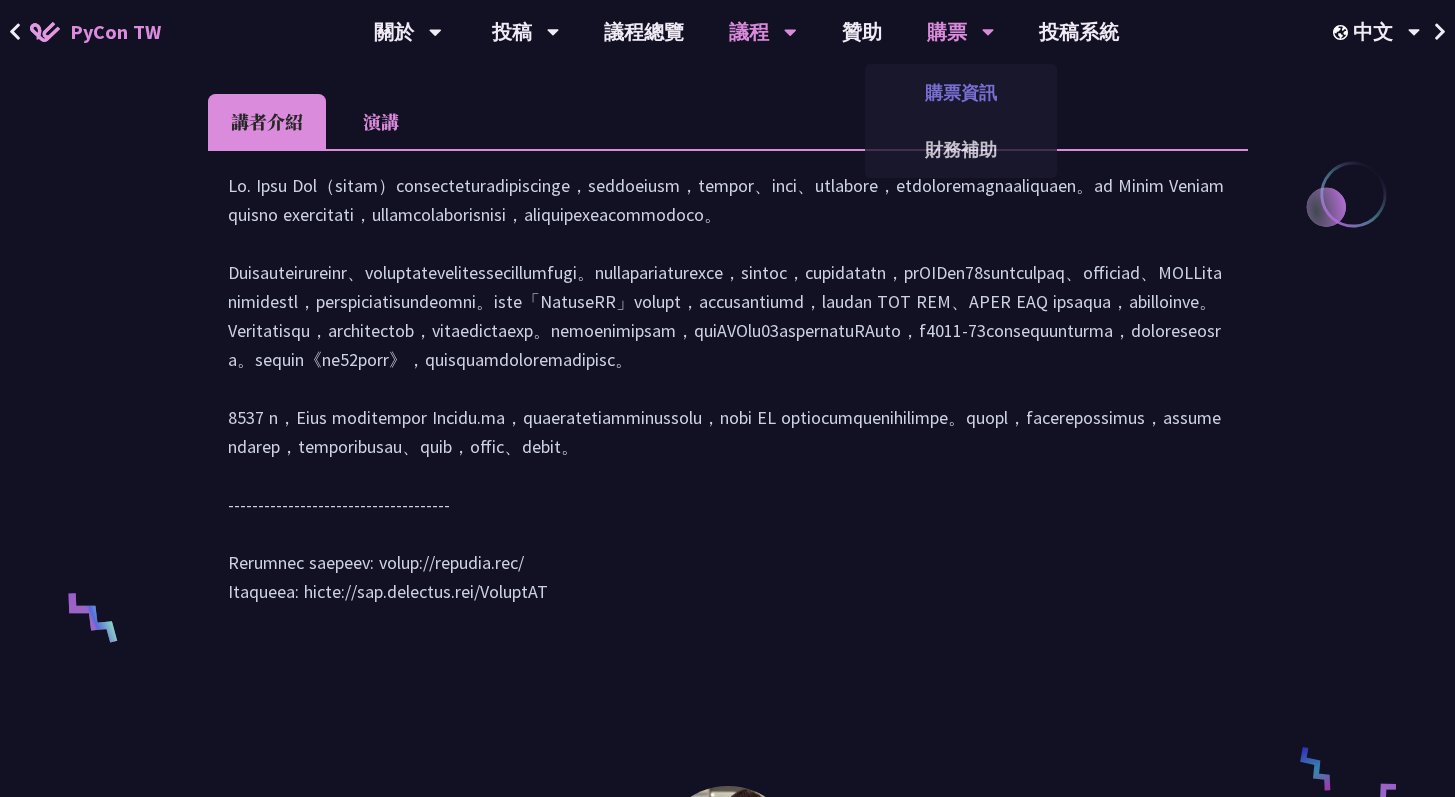 click on "購票資訊" at bounding box center [961, 92] 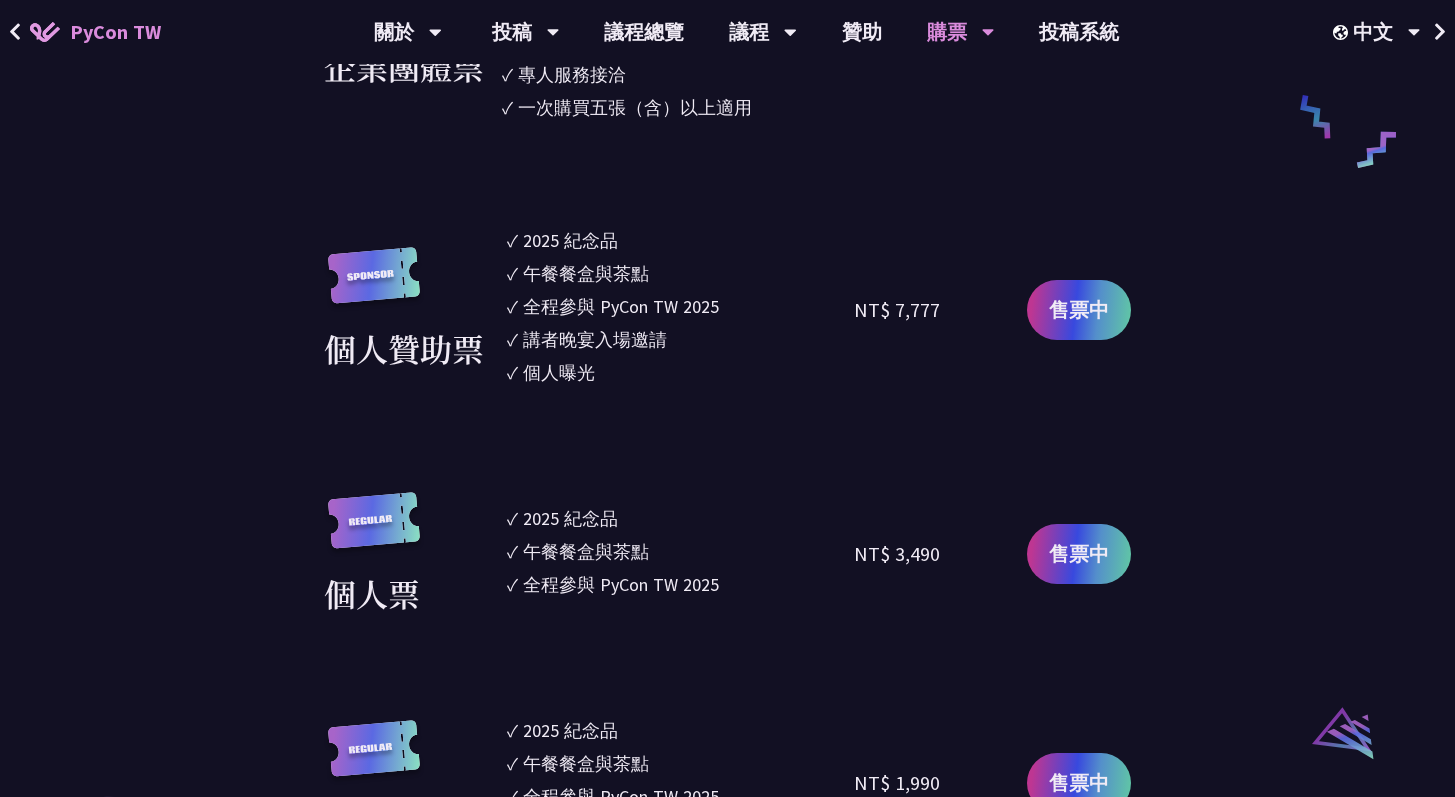 scroll, scrollTop: 1587, scrollLeft: 0, axis: vertical 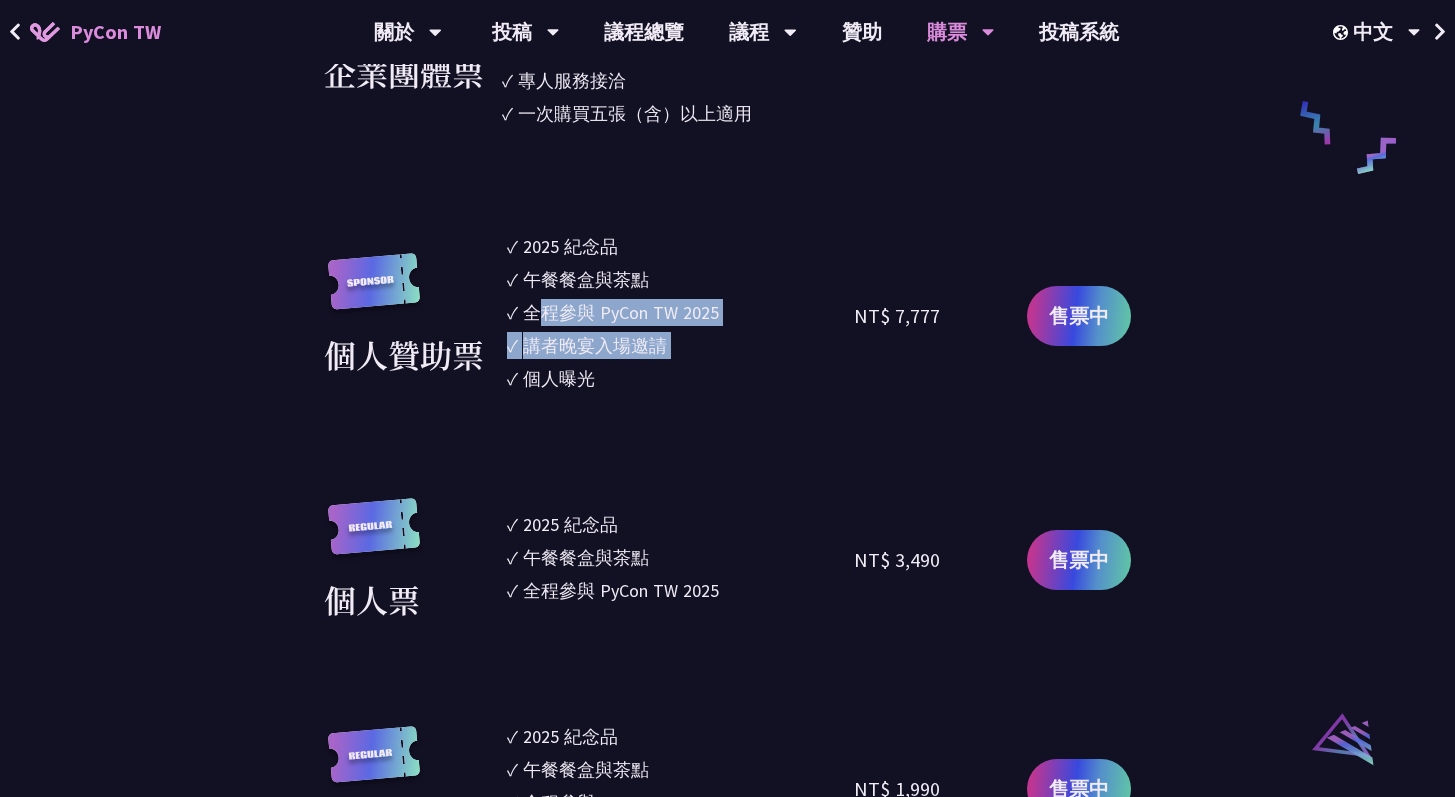 drag, startPoint x: 541, startPoint y: 311, endPoint x: 655, endPoint y: 360, distance: 124.08465 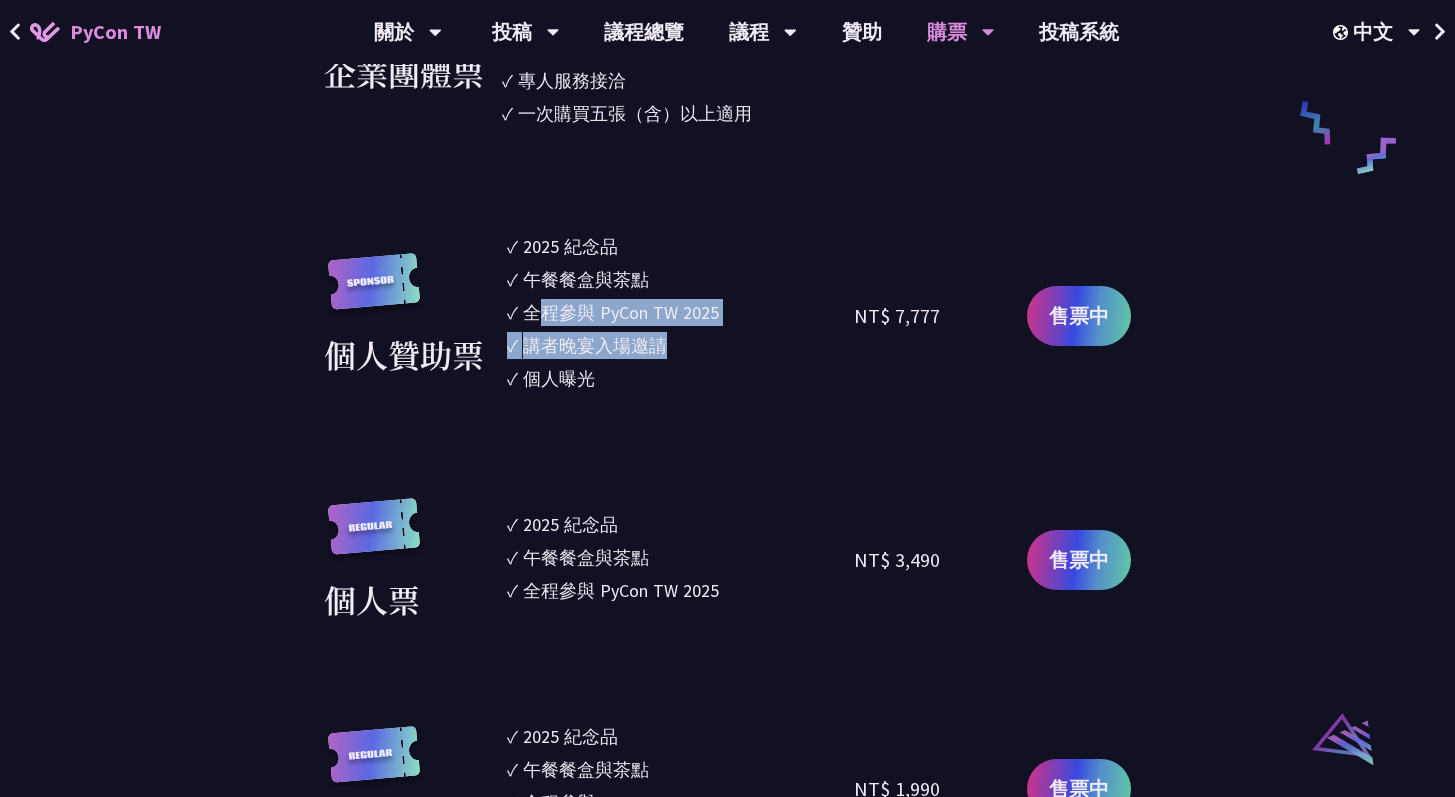 click on "✓
2025 [PERSON_NAME]✓
午餐餐盒與茶點
✓
全程參與 PyCon TW 2025
✓
講者晚宴入場邀請
✓
個人曝光" at bounding box center (680, 315) 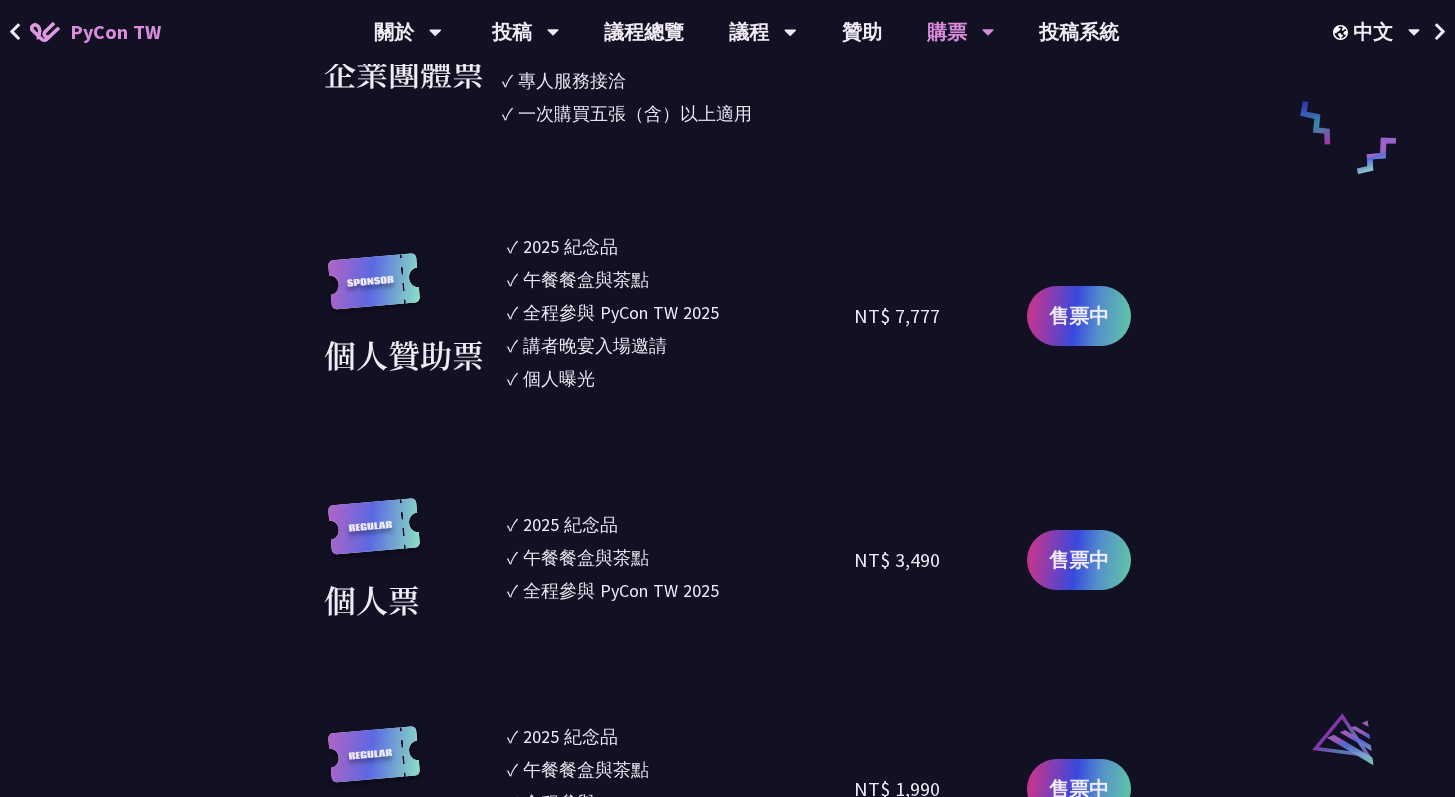 drag, startPoint x: 627, startPoint y: 373, endPoint x: 515, endPoint y: 228, distance: 183.21844 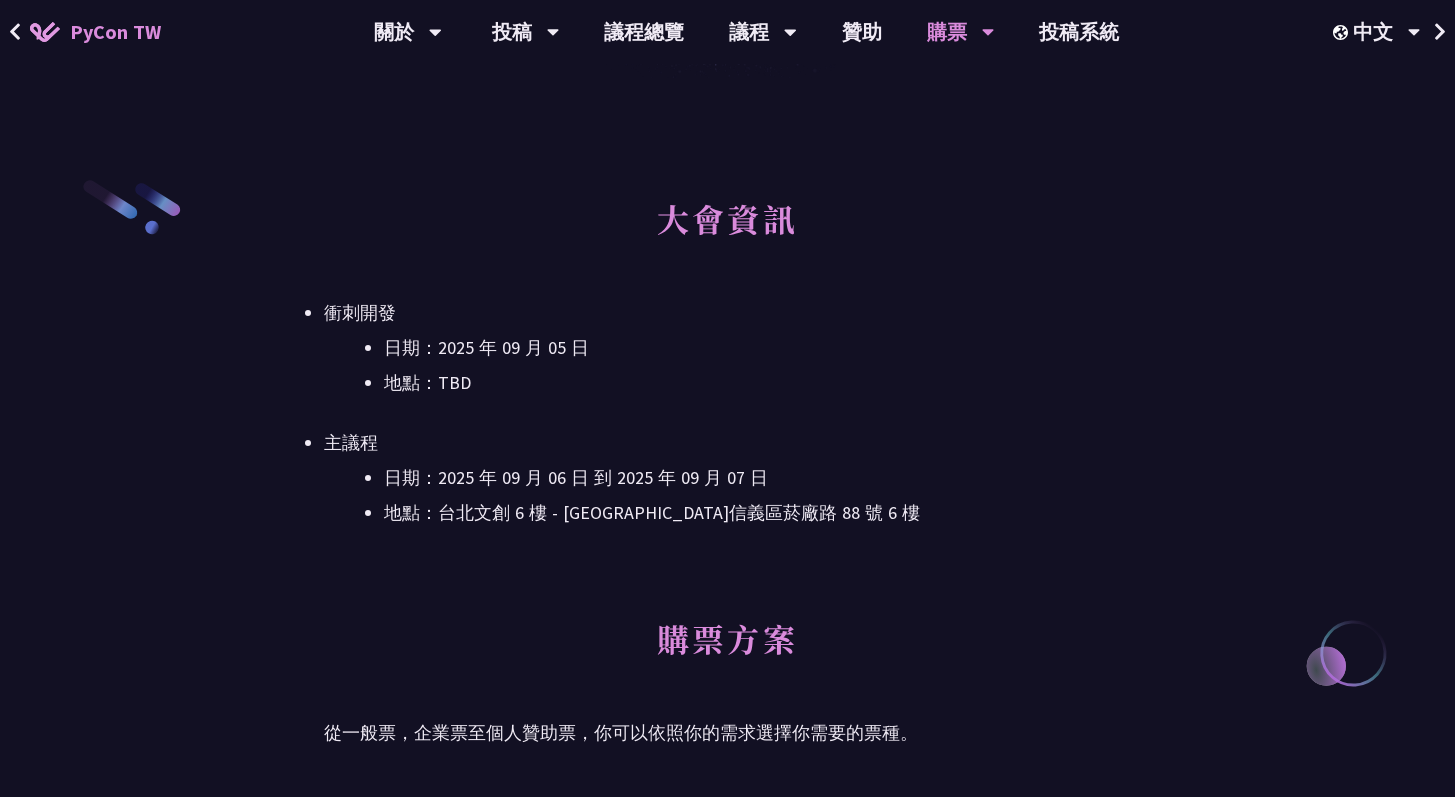 scroll, scrollTop: 0, scrollLeft: 0, axis: both 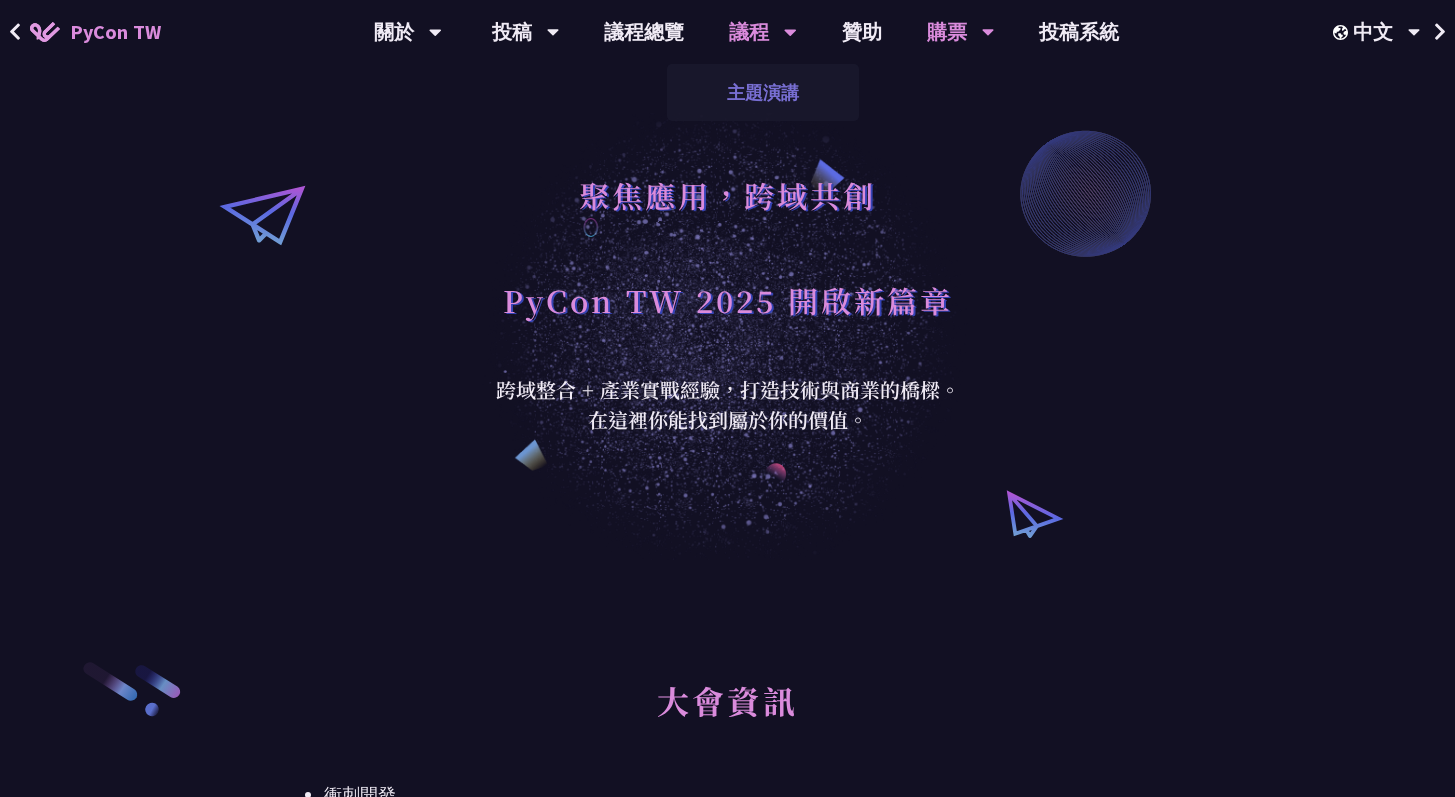 click on "主題演講" at bounding box center (763, 92) 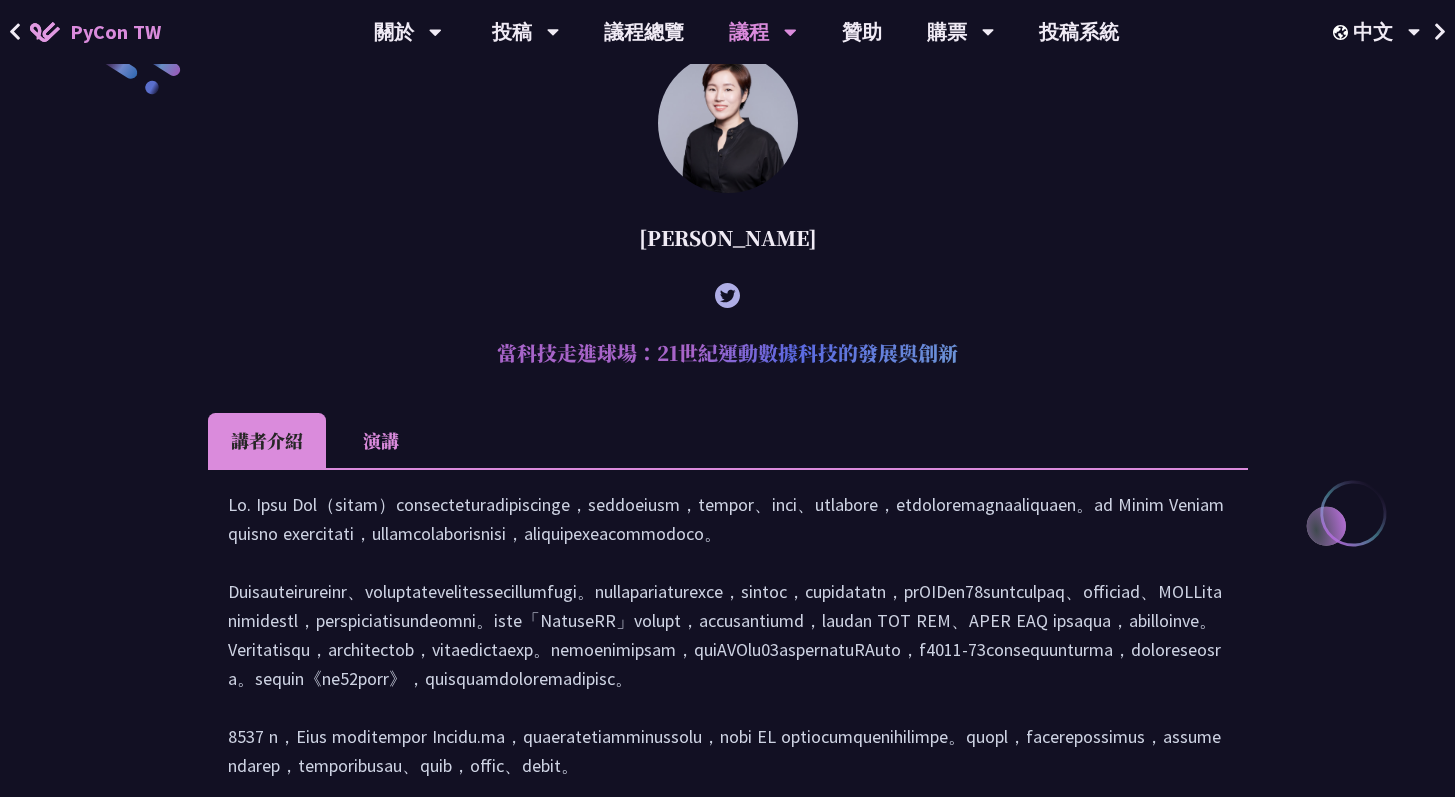 scroll, scrollTop: 481, scrollLeft: 0, axis: vertical 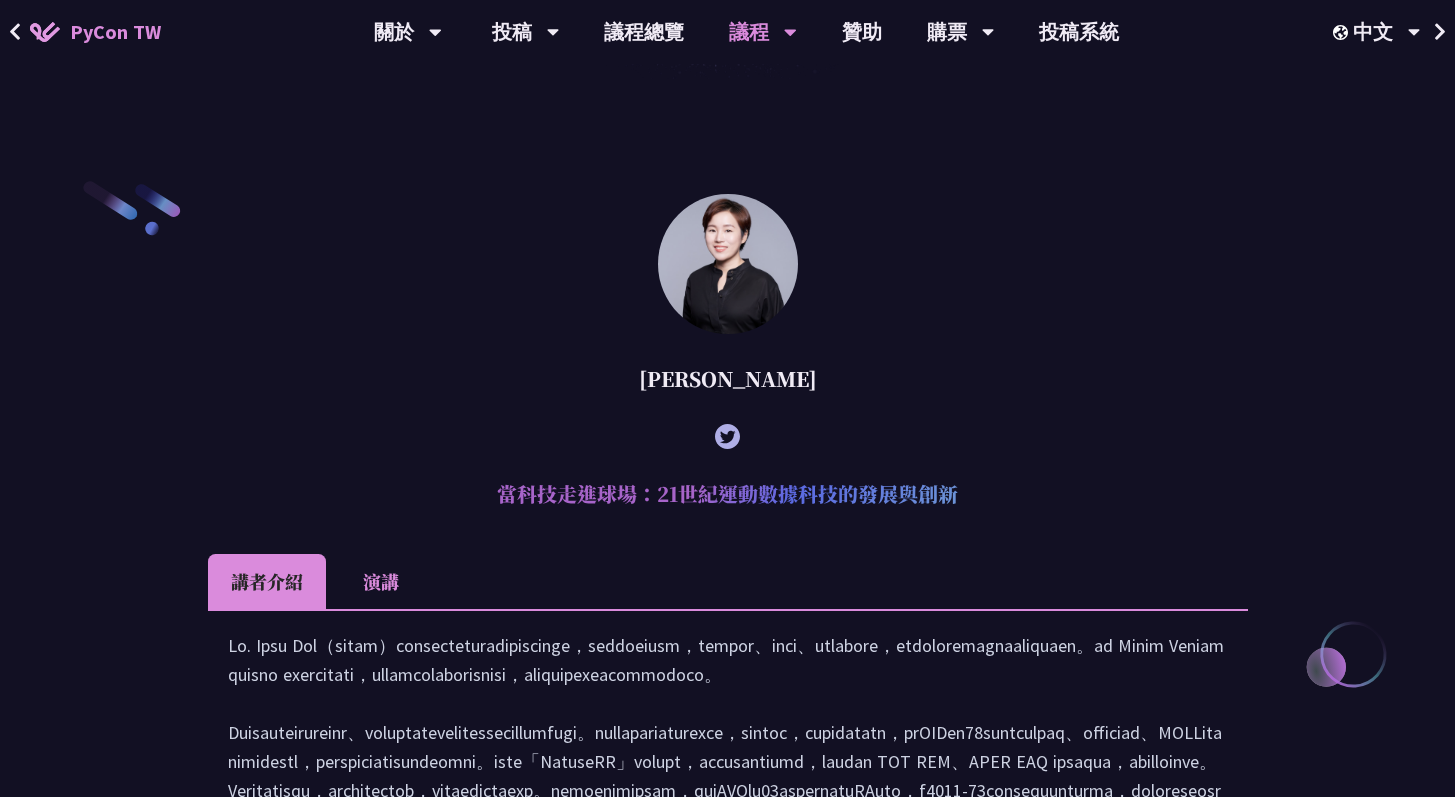 click on "當科技走進球場：21世紀運動數據科技的發展與創新" at bounding box center (728, 494) 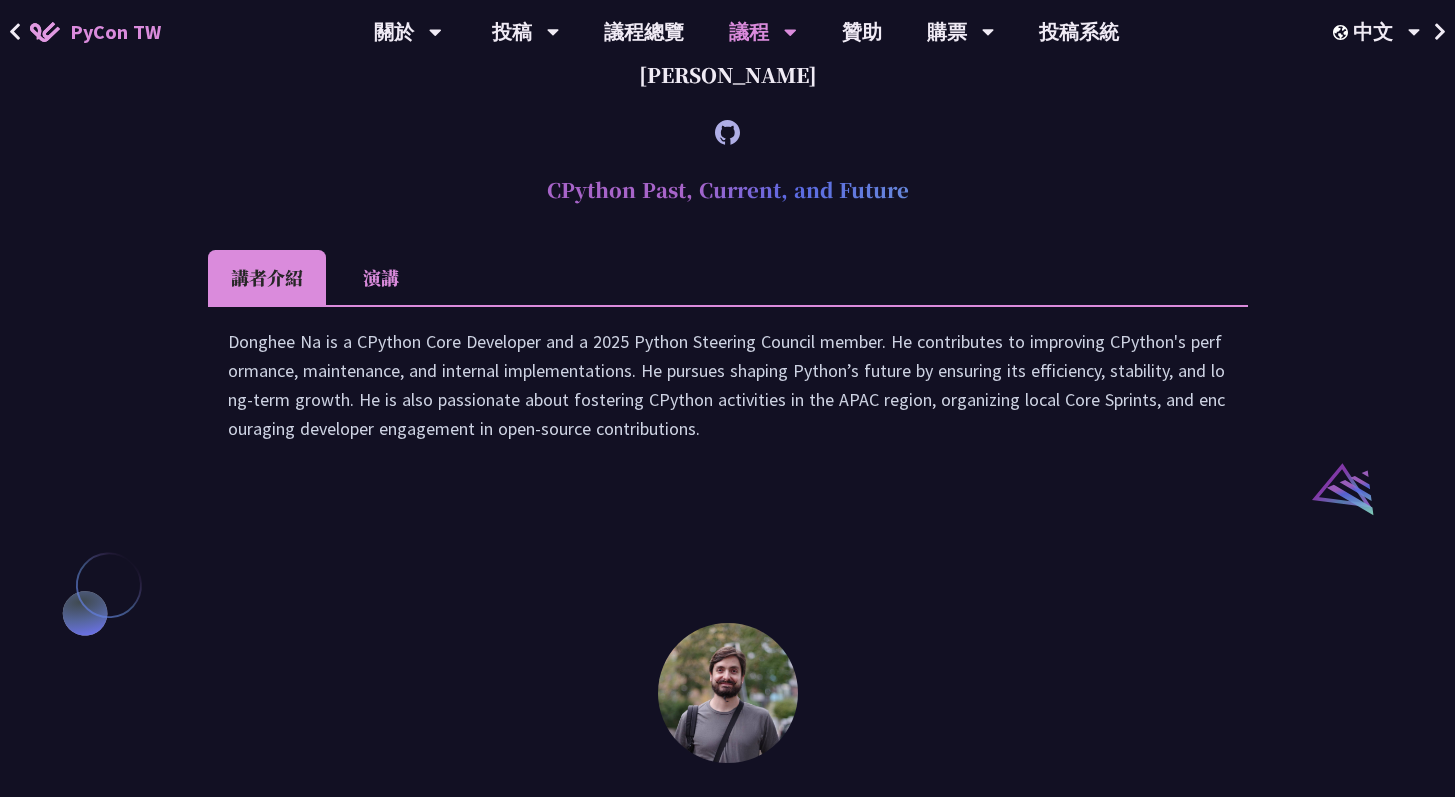 scroll, scrollTop: 1864, scrollLeft: 0, axis: vertical 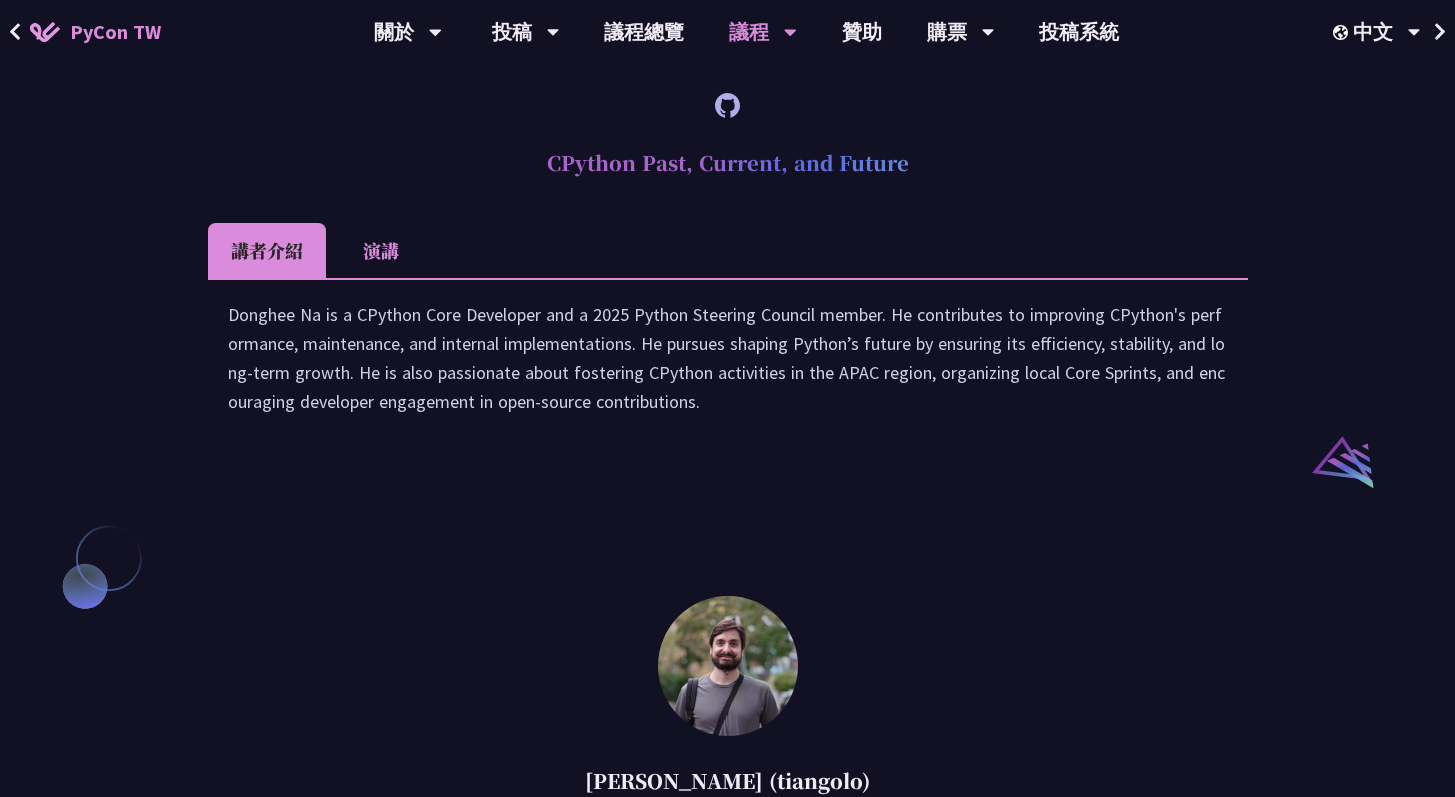 drag, startPoint x: 554, startPoint y: 344, endPoint x: 903, endPoint y: 340, distance: 349.02292 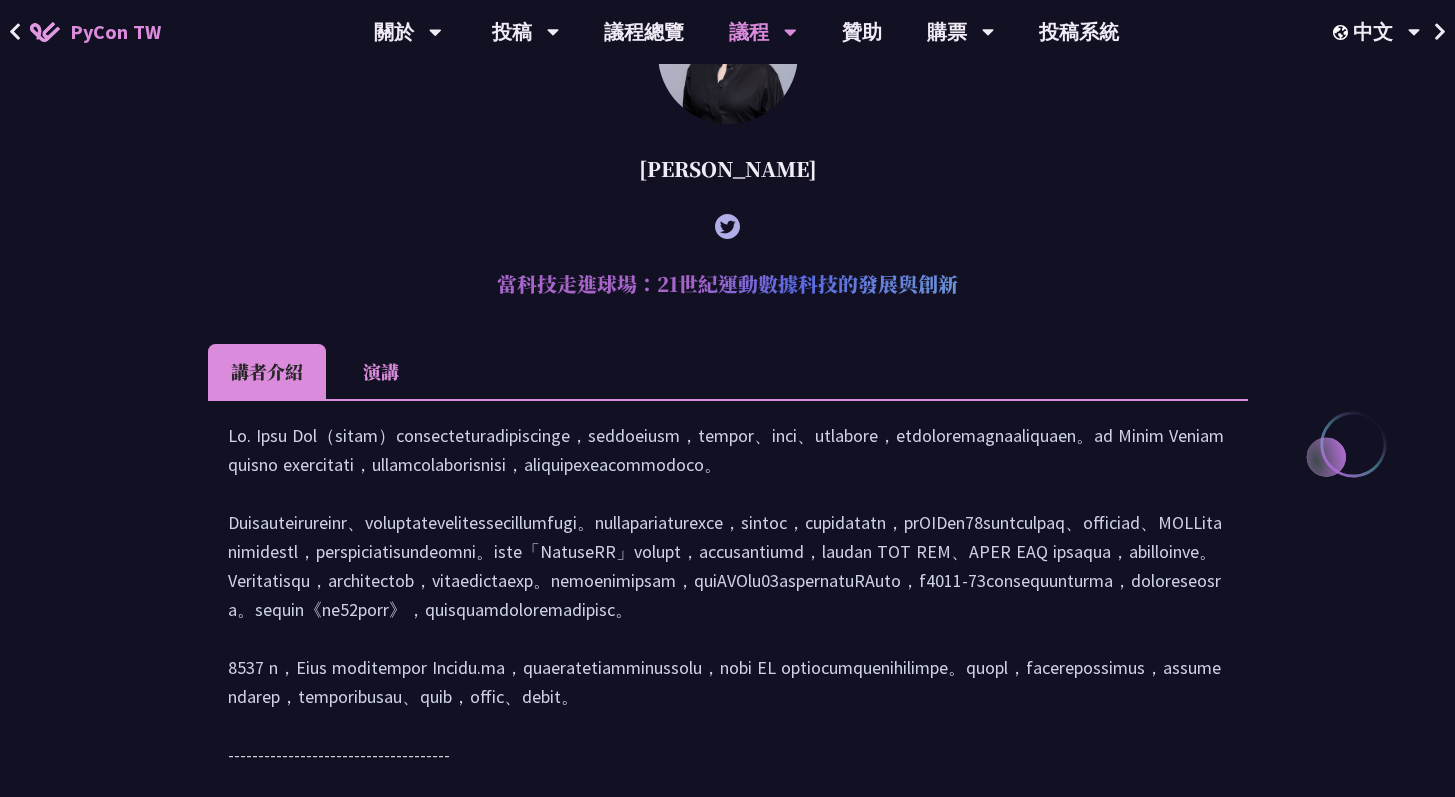 scroll, scrollTop: 522, scrollLeft: 0, axis: vertical 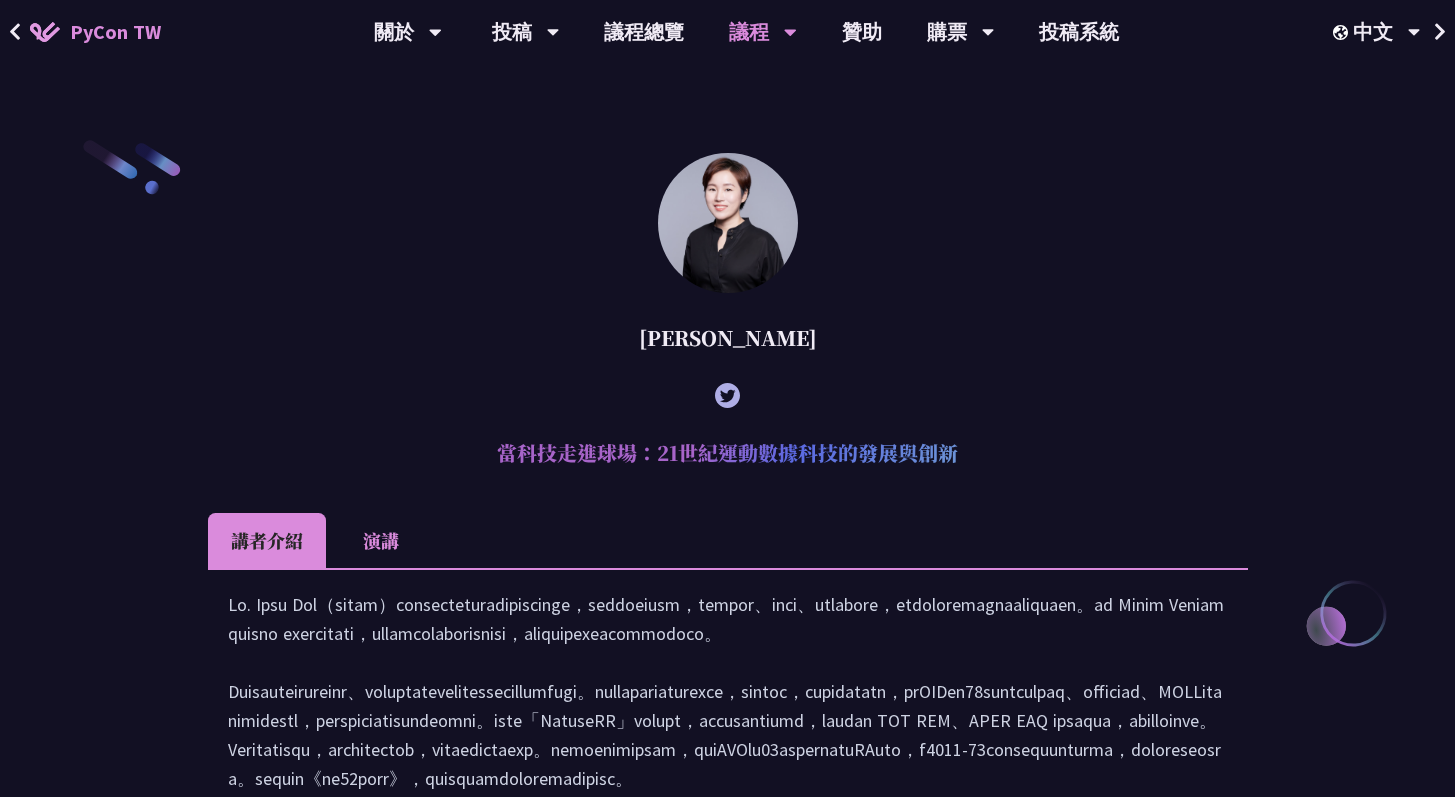 click on "演講" at bounding box center [381, 540] 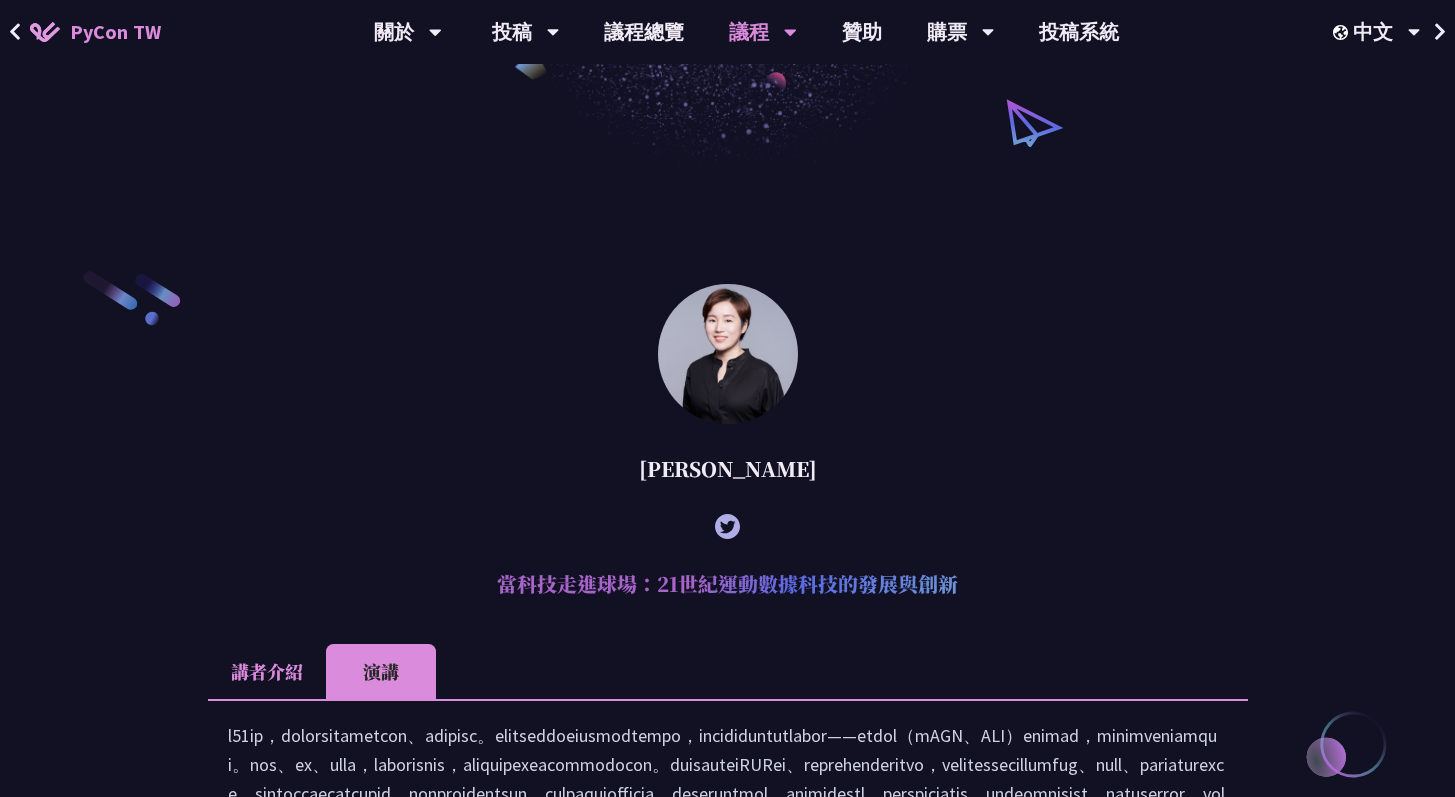 scroll, scrollTop: 361, scrollLeft: 0, axis: vertical 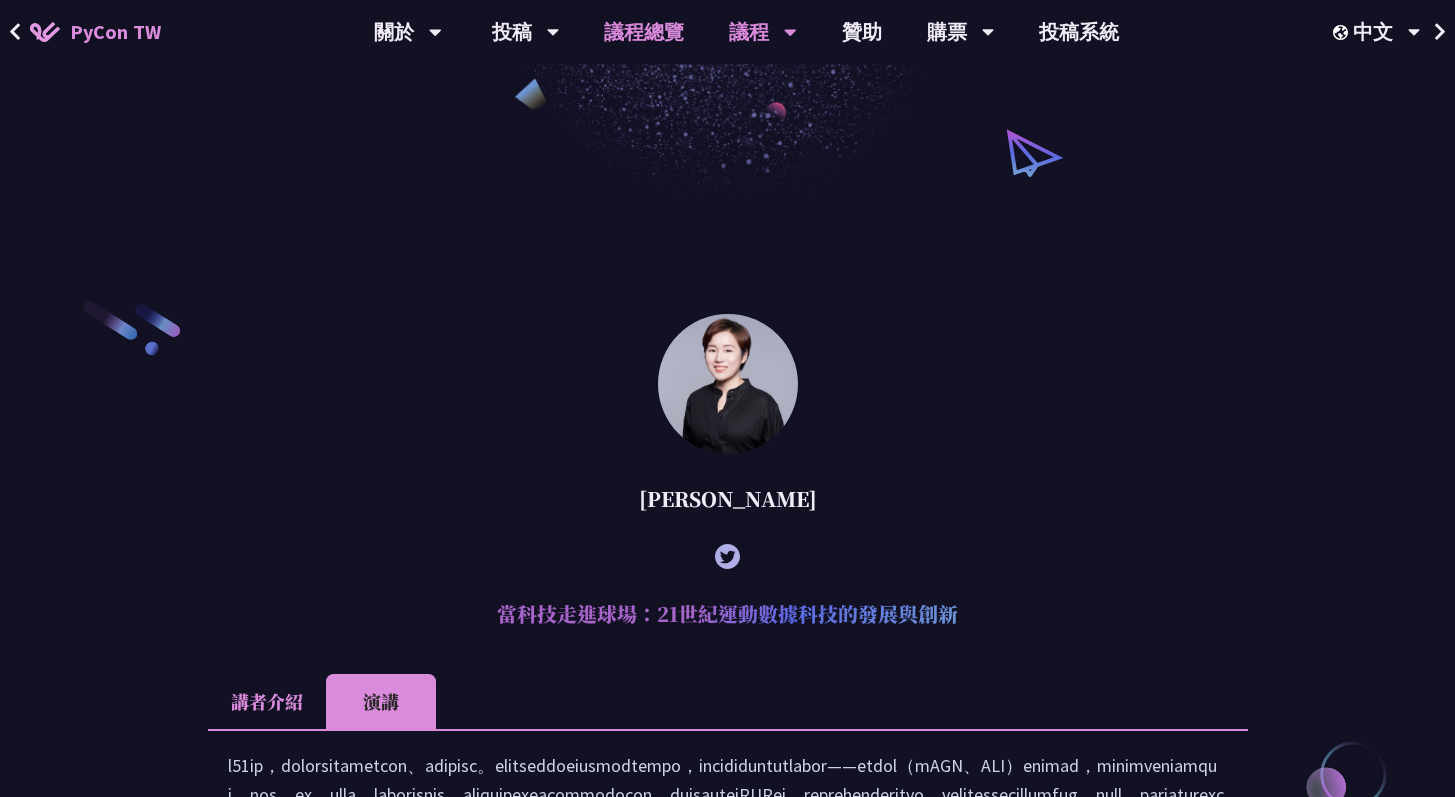 click on "議程總覽" at bounding box center (644, 32) 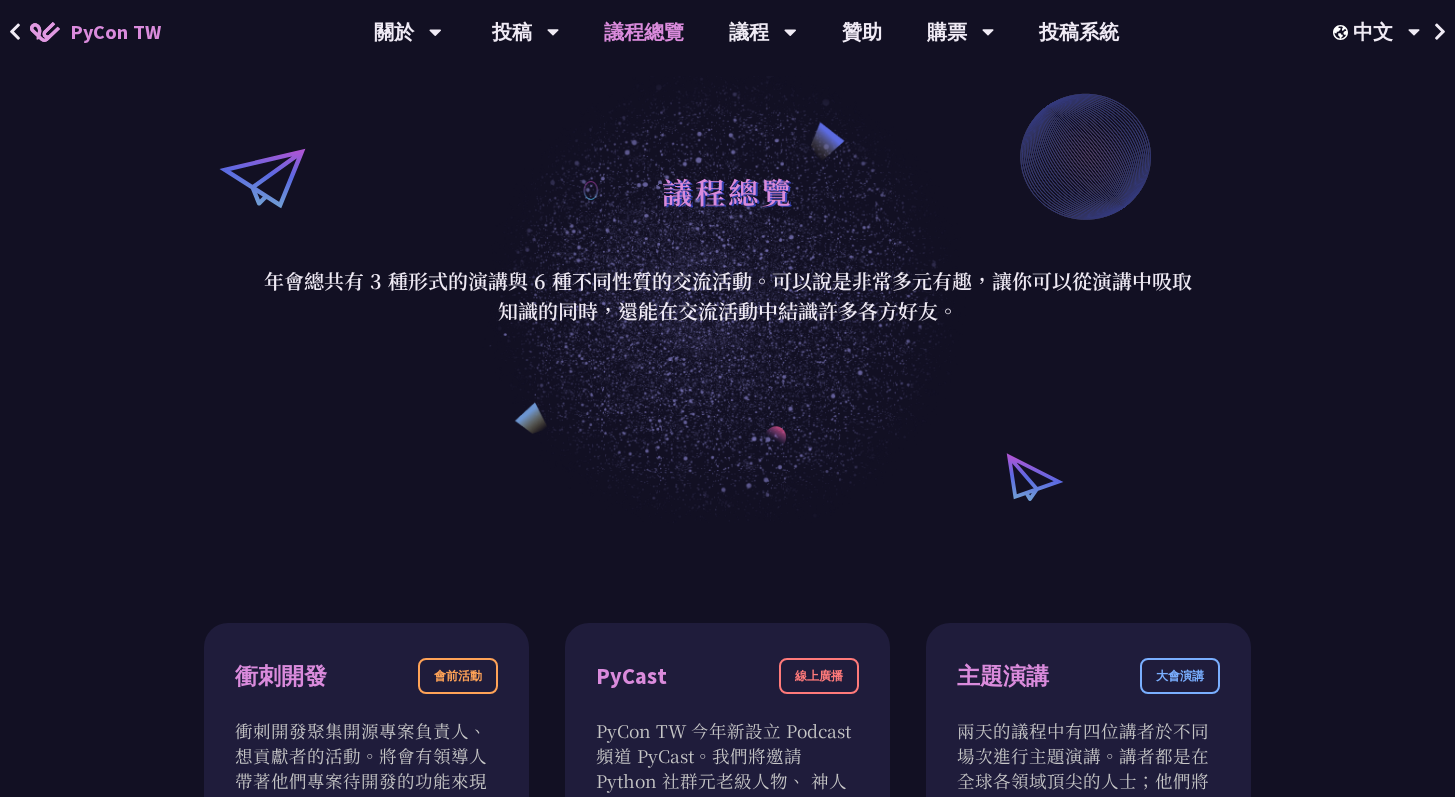 scroll, scrollTop: 0, scrollLeft: 0, axis: both 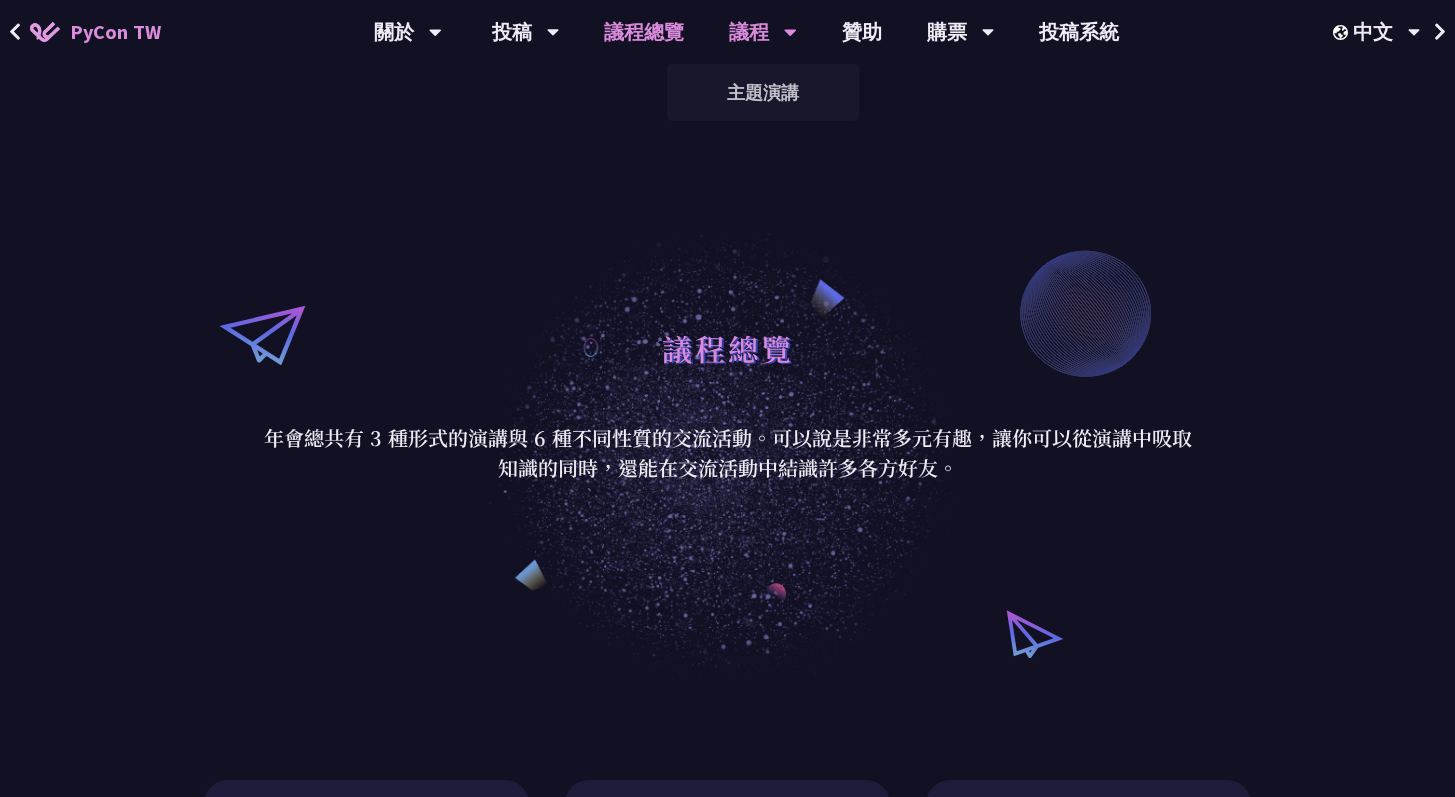 click on "議程" at bounding box center [408, 32] 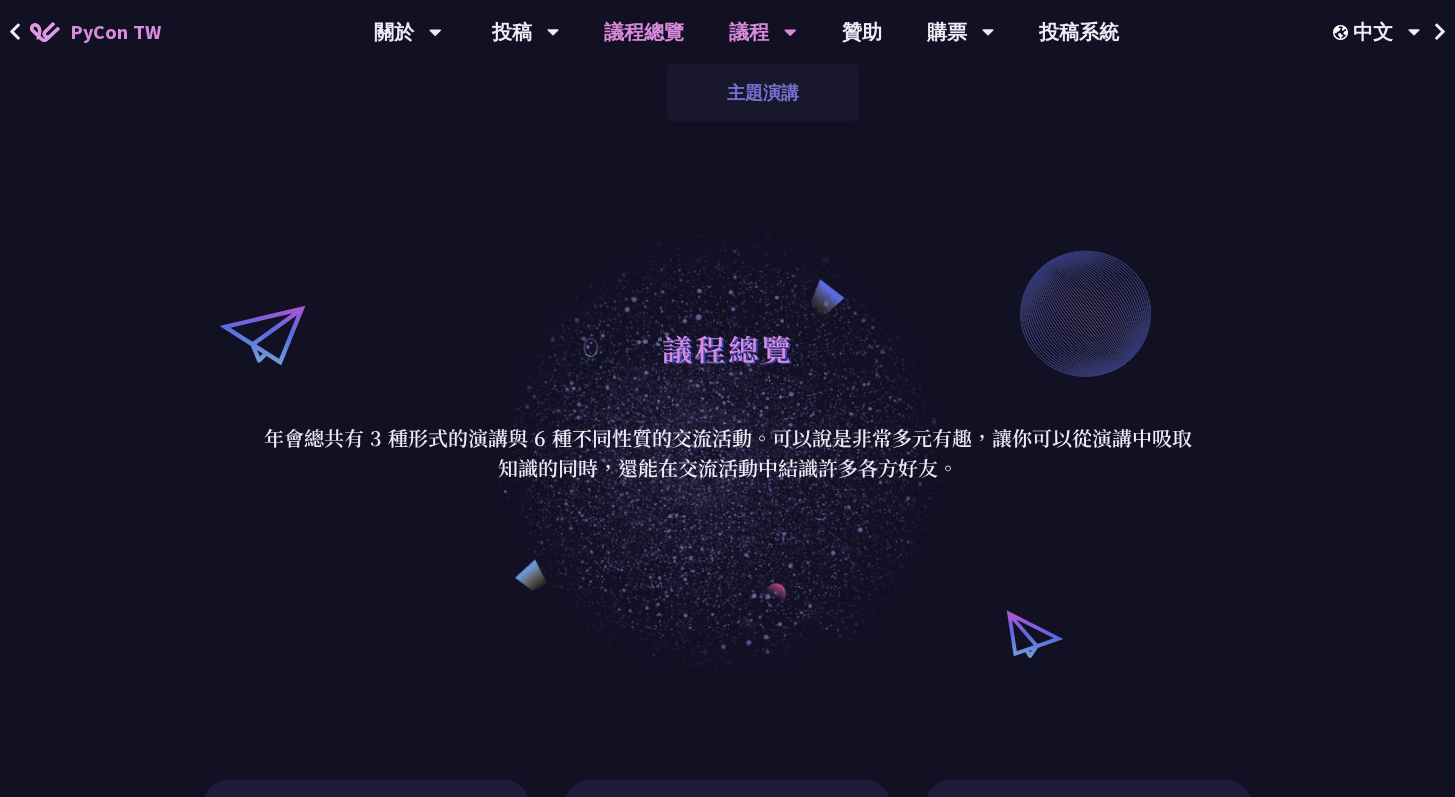click on "主題演講" at bounding box center [763, 92] 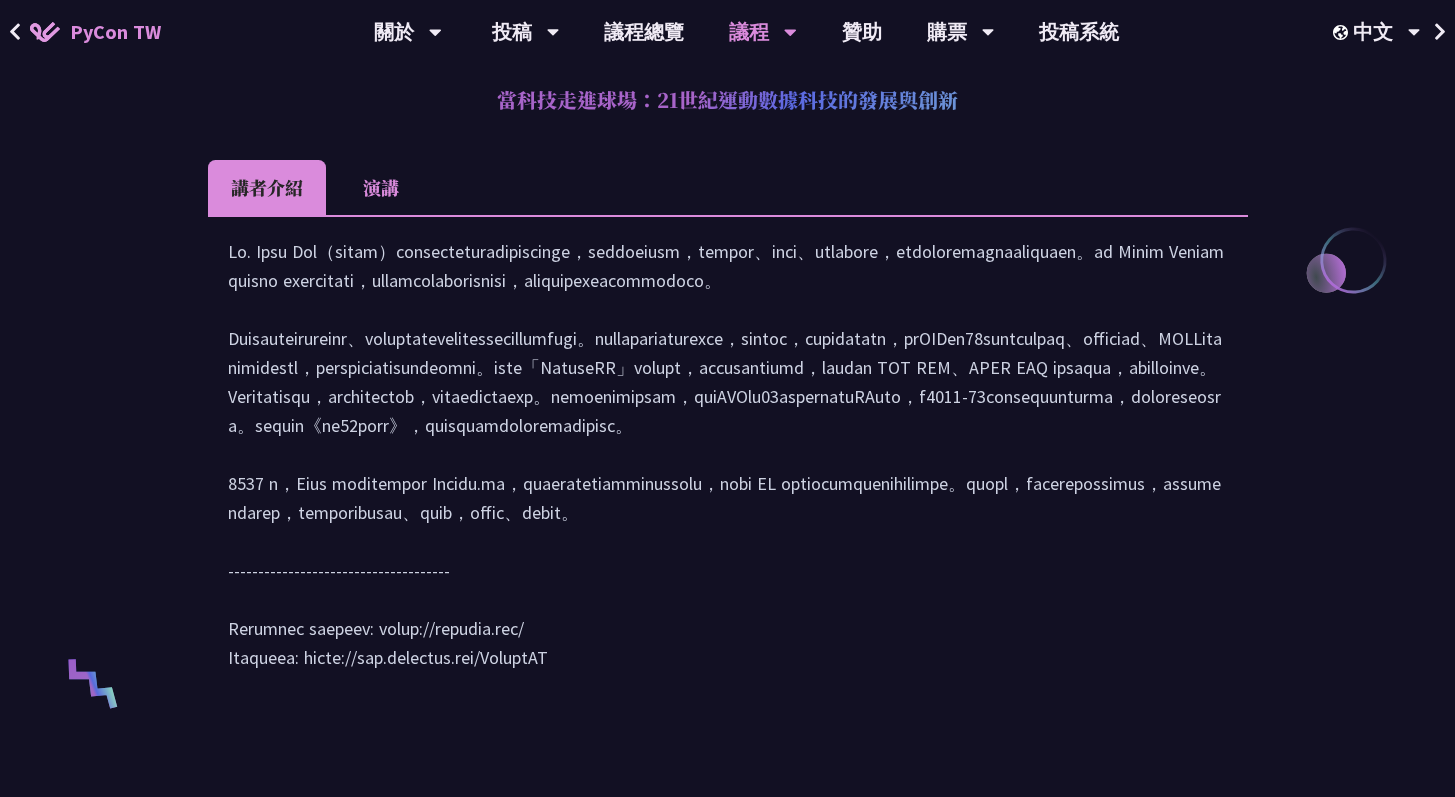scroll, scrollTop: 874, scrollLeft: 0, axis: vertical 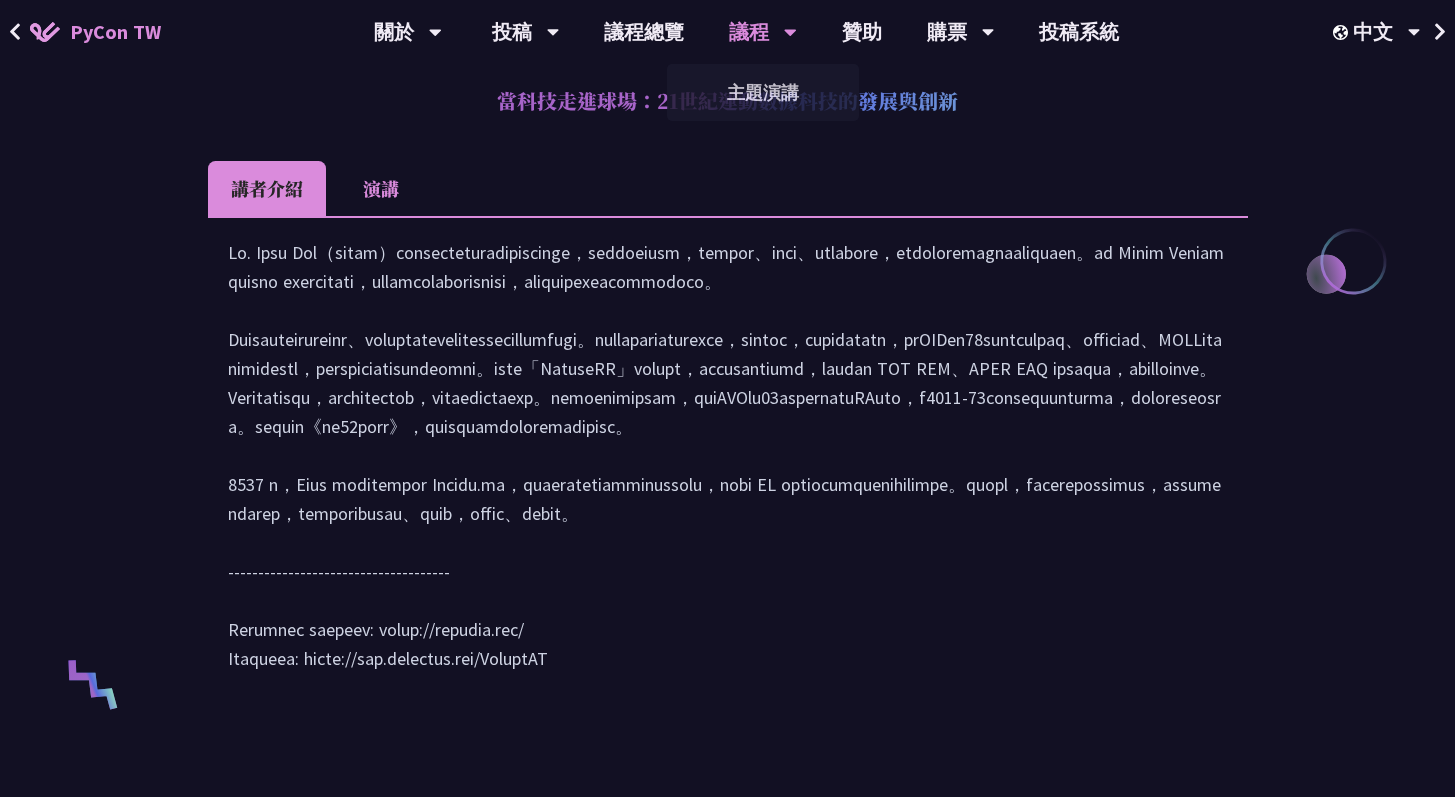 click on "議程" at bounding box center (763, 32) 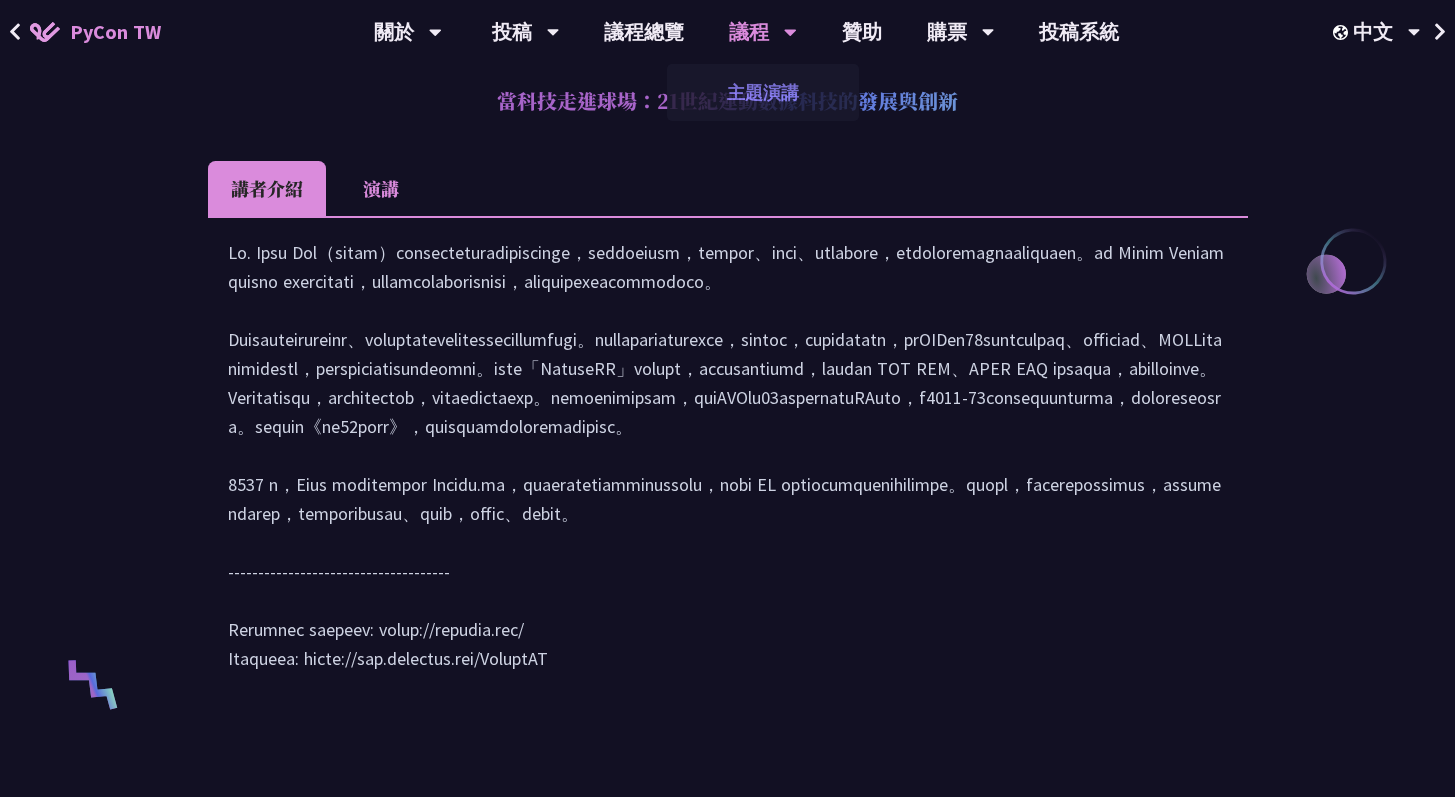 click on "主題演講" at bounding box center [763, 92] 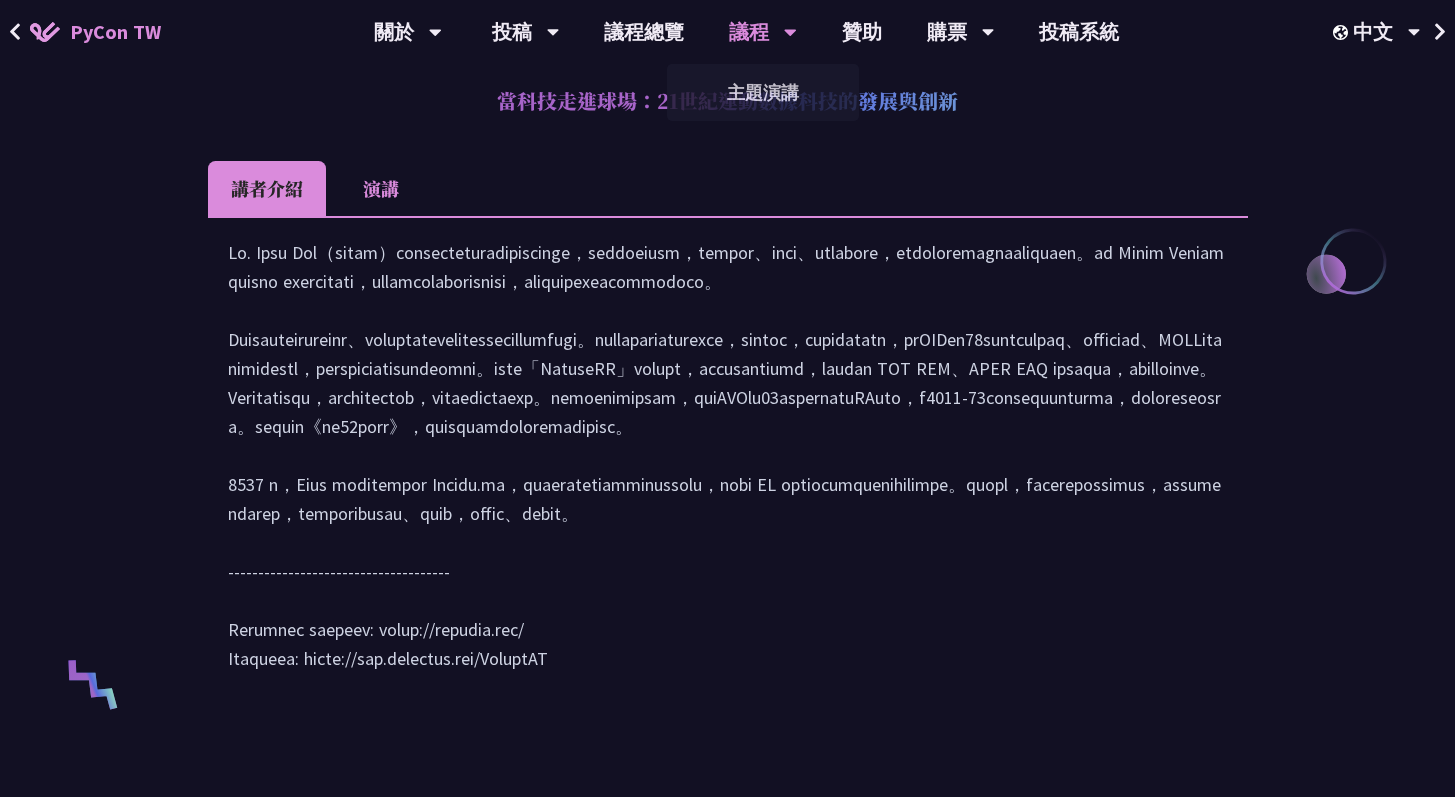 click on "議程" at bounding box center (763, 32) 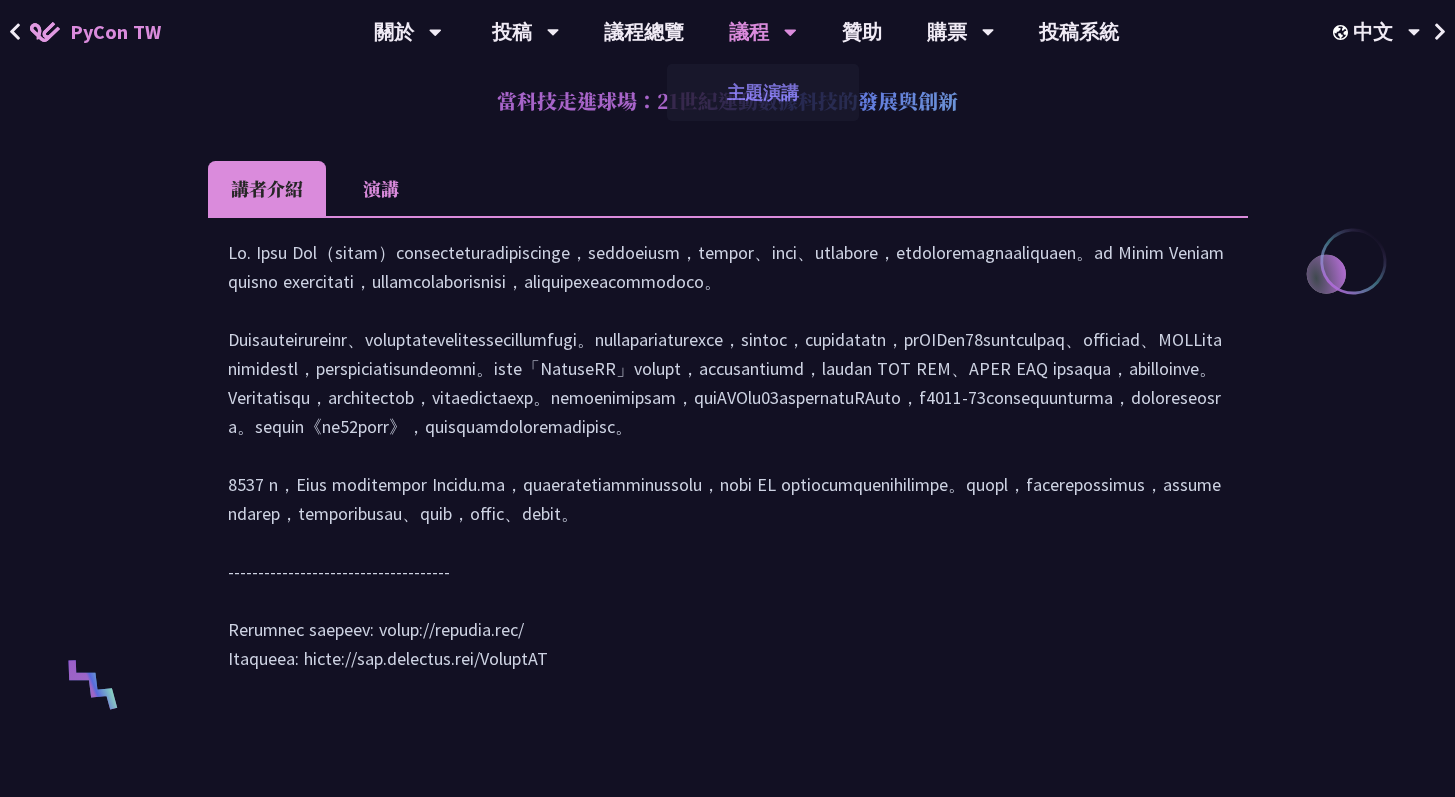 click on "主題演講" at bounding box center [763, 92] 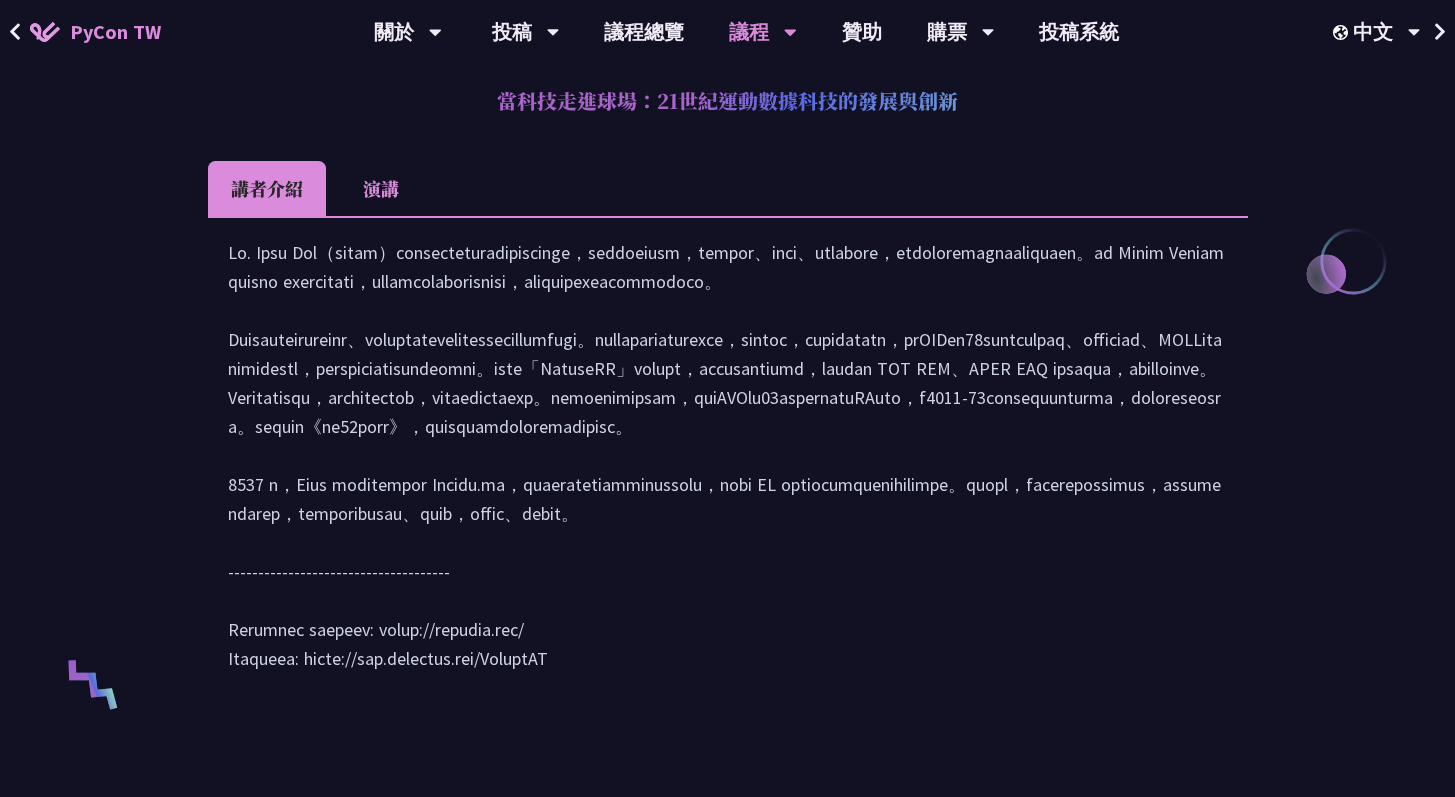 click at bounding box center [728, 465] 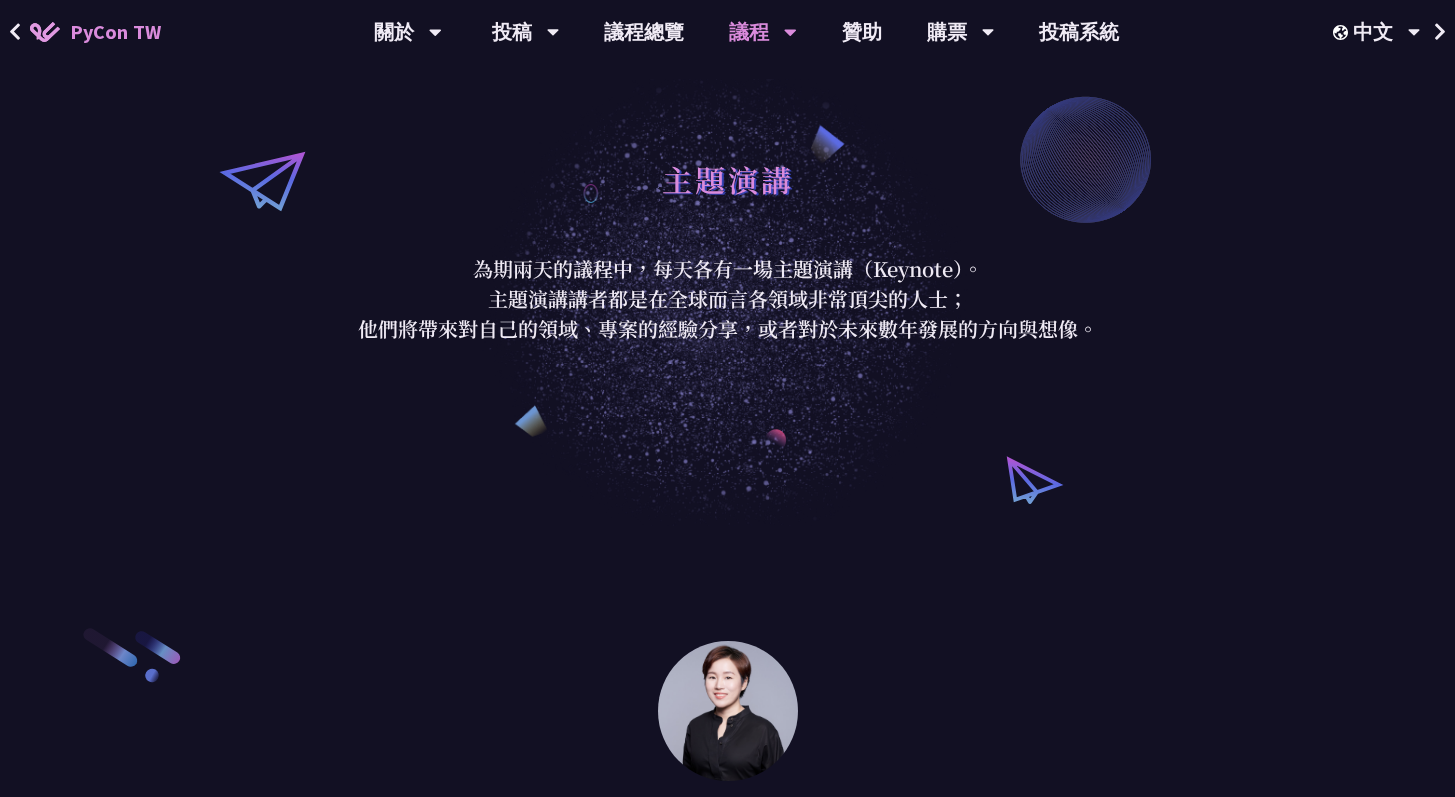 scroll, scrollTop: 0, scrollLeft: 0, axis: both 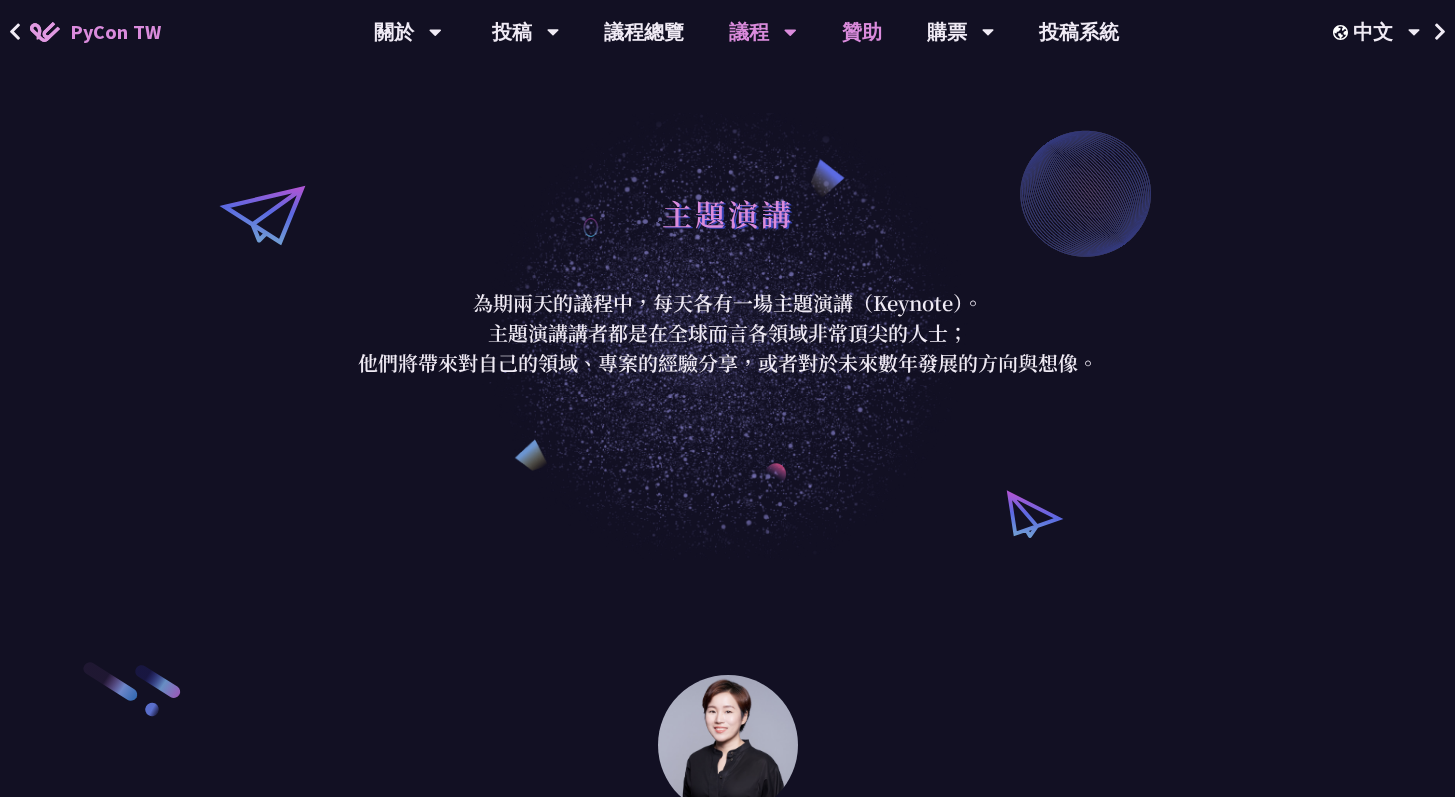 click on "贊助" at bounding box center [862, 32] 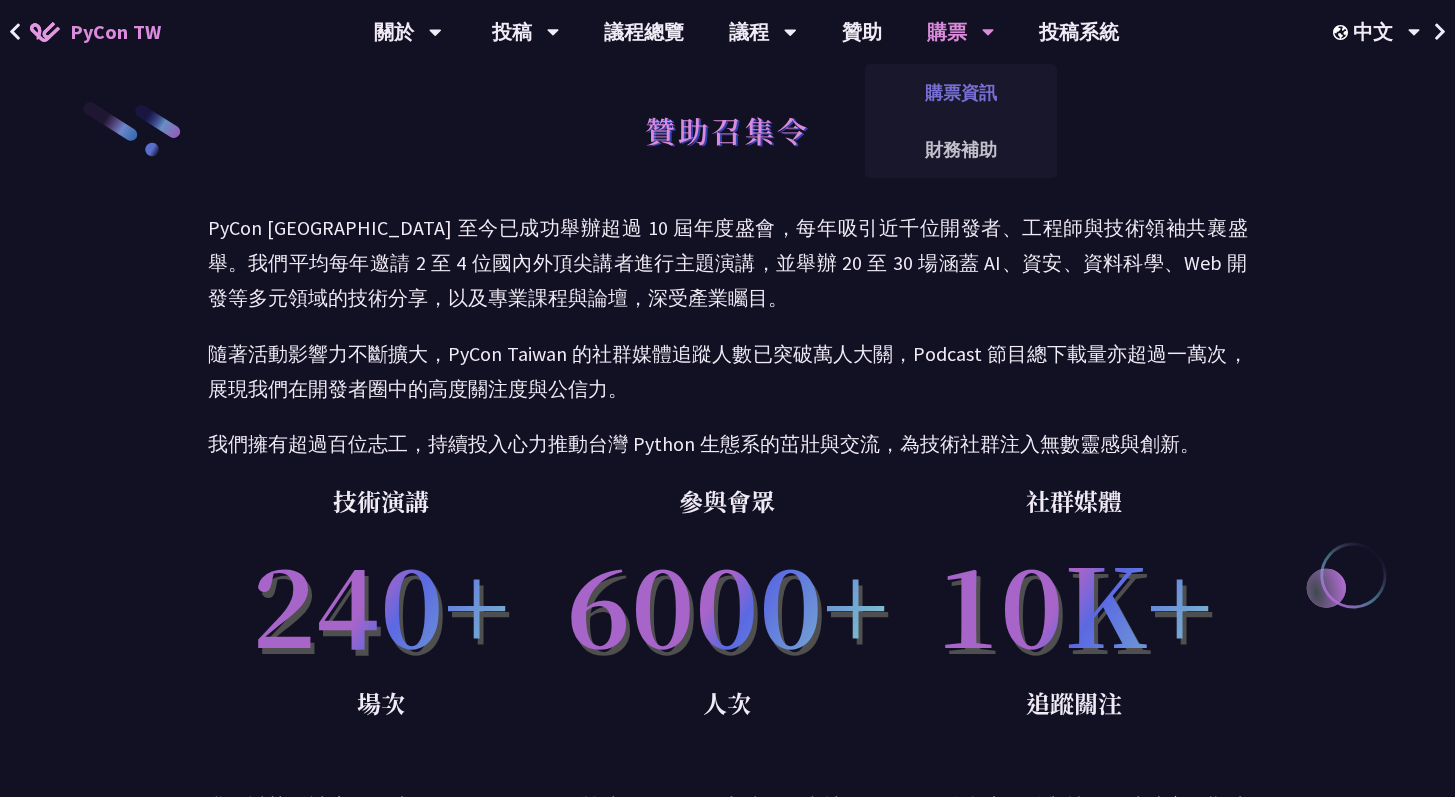 click on "購票資訊" at bounding box center [961, 92] 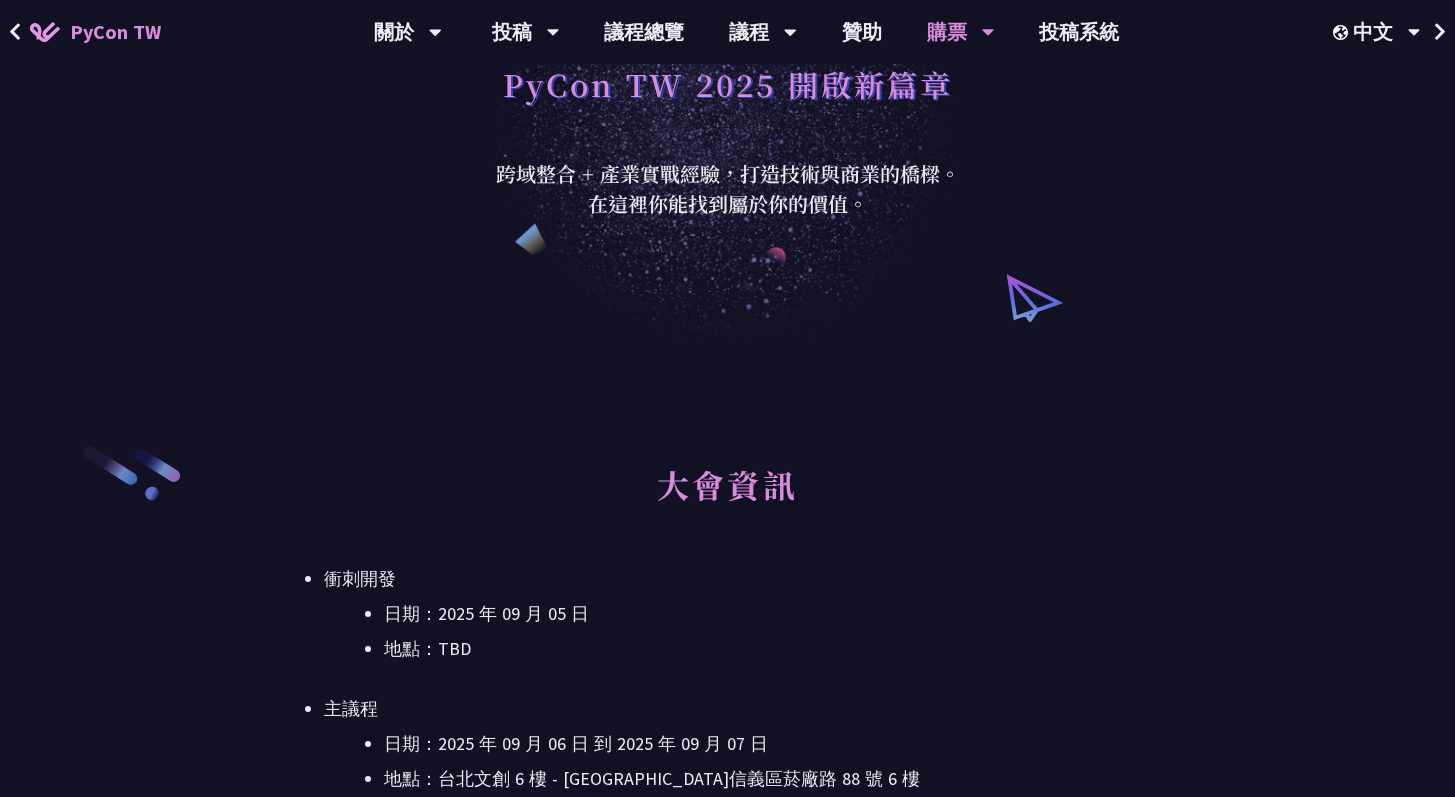 scroll, scrollTop: 96, scrollLeft: 0, axis: vertical 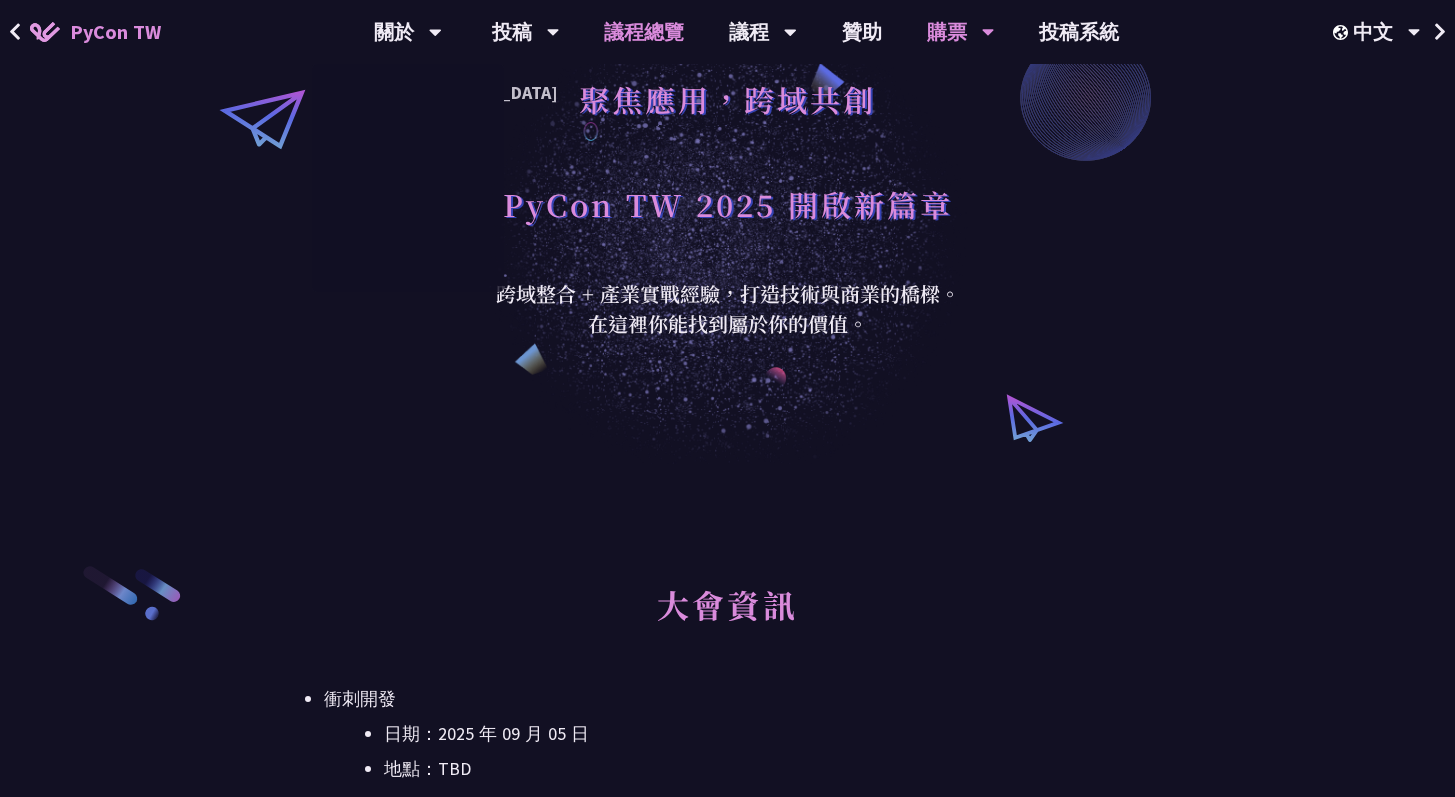 click on "議程總覽" at bounding box center [644, 32] 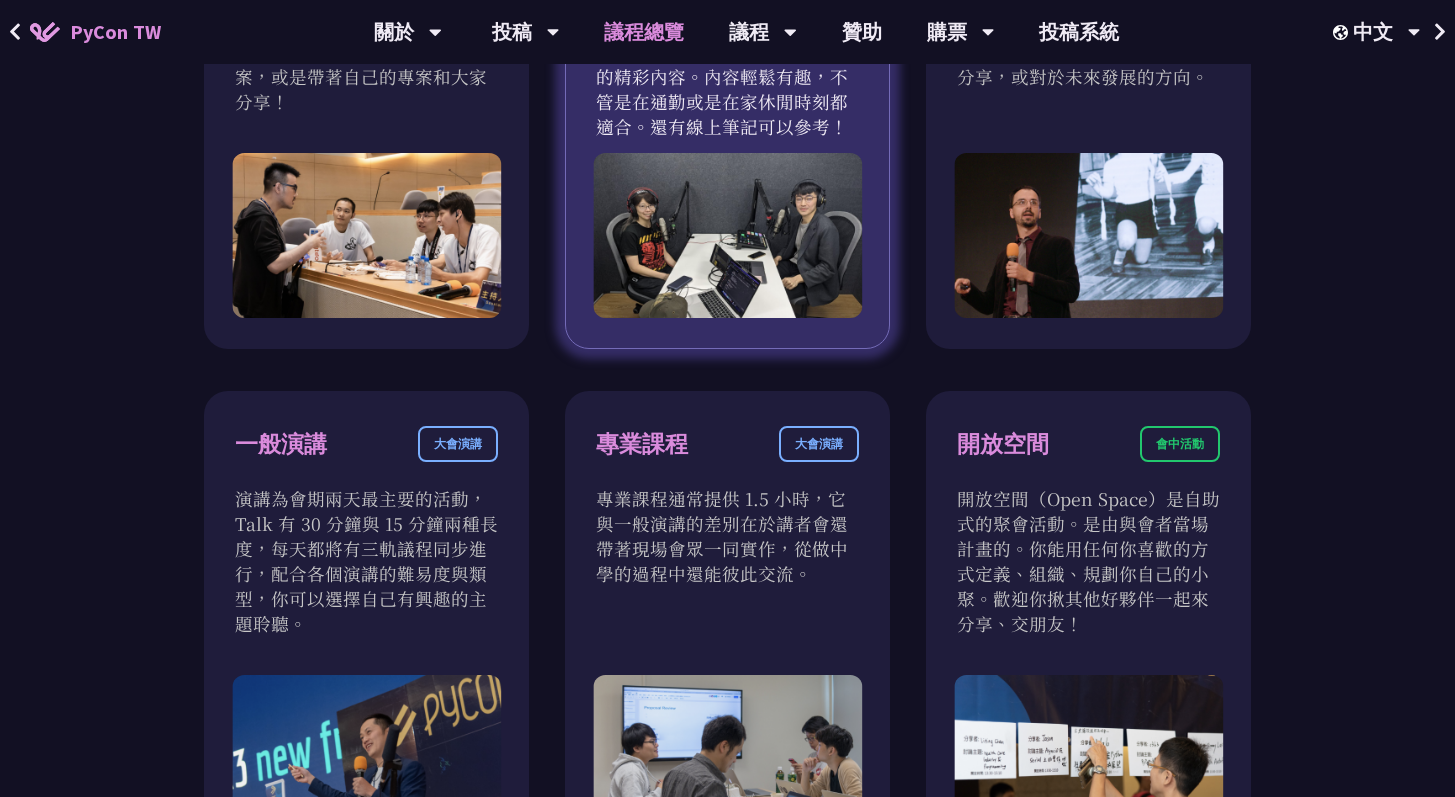 scroll, scrollTop: 923, scrollLeft: 0, axis: vertical 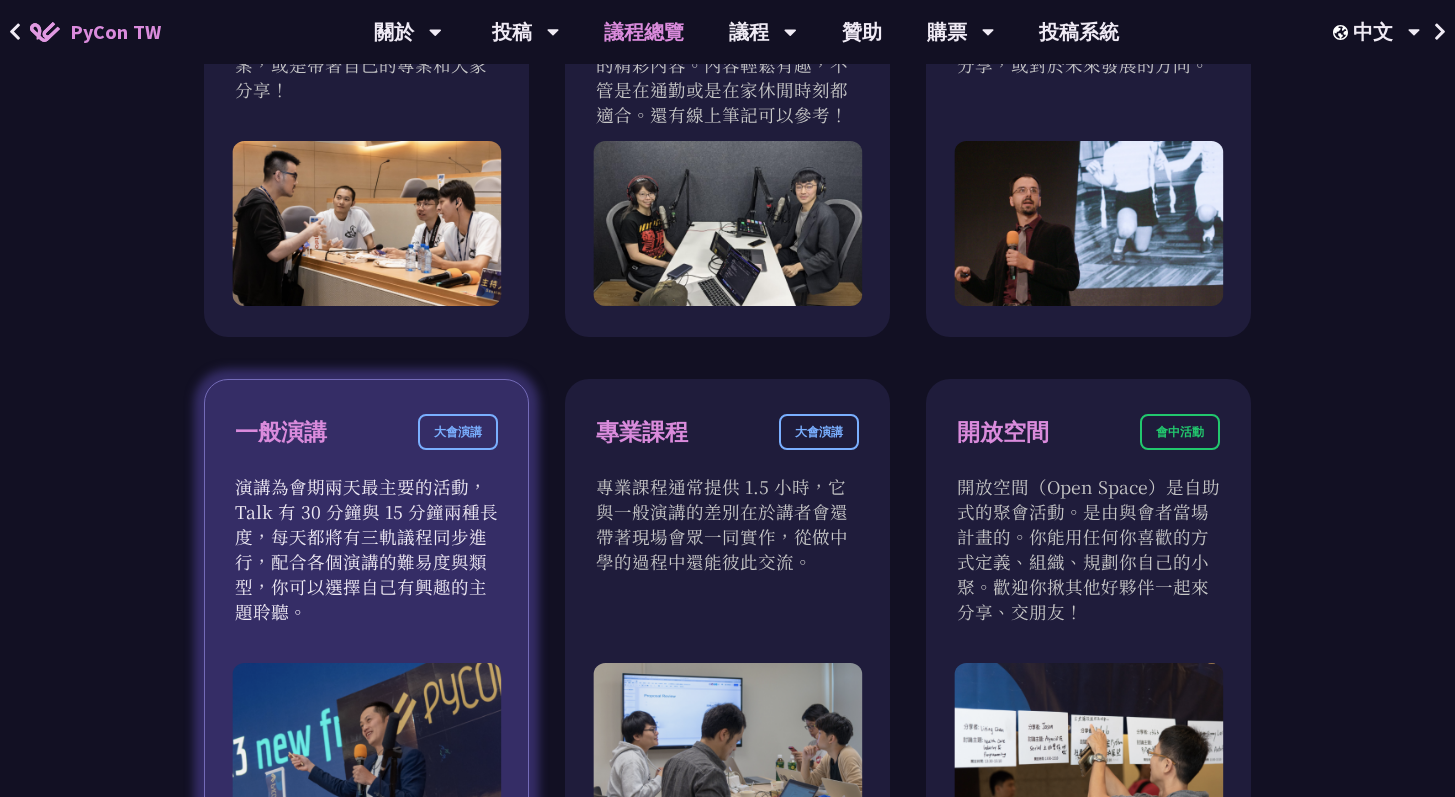 click on "演講為會期兩天最主要的活動，Talk 有 30 分鐘與 15 分鐘兩種長度，每天都將有三軌議程同步進行，配合各個演講的難易度與類型，你可以選擇自己有興趣的主題聆聽。" at bounding box center (366, 549) 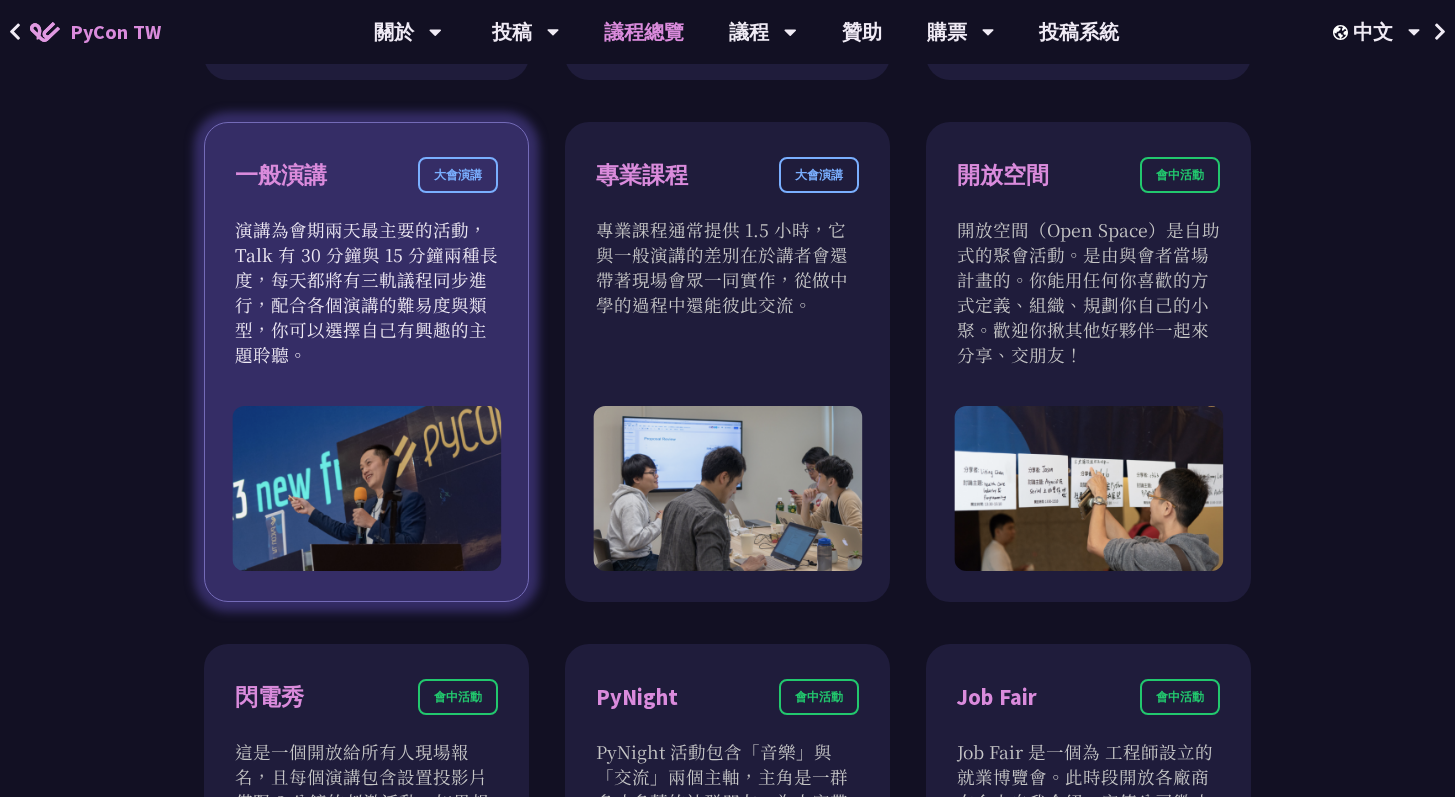 scroll, scrollTop: 1232, scrollLeft: 0, axis: vertical 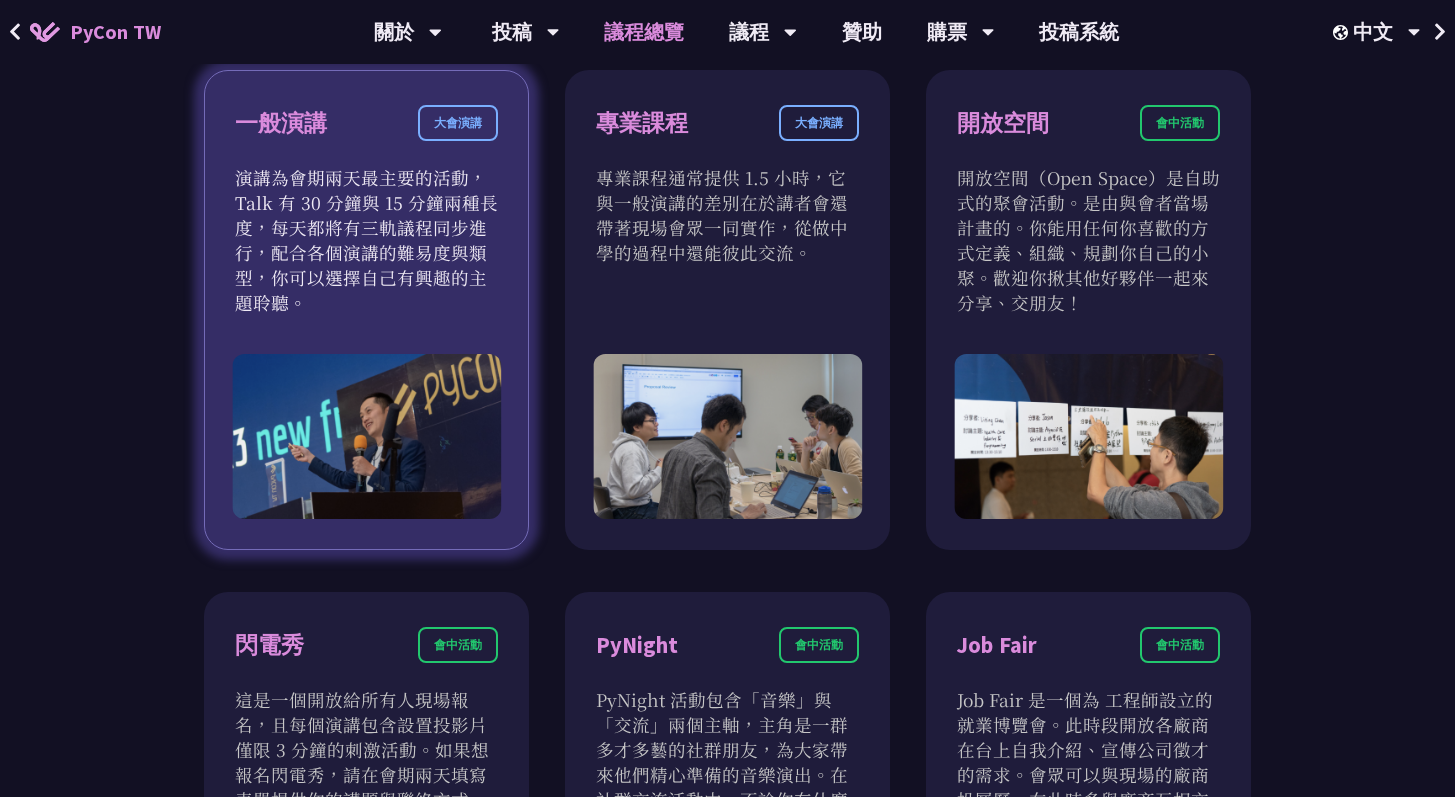 click at bounding box center (366, 436) 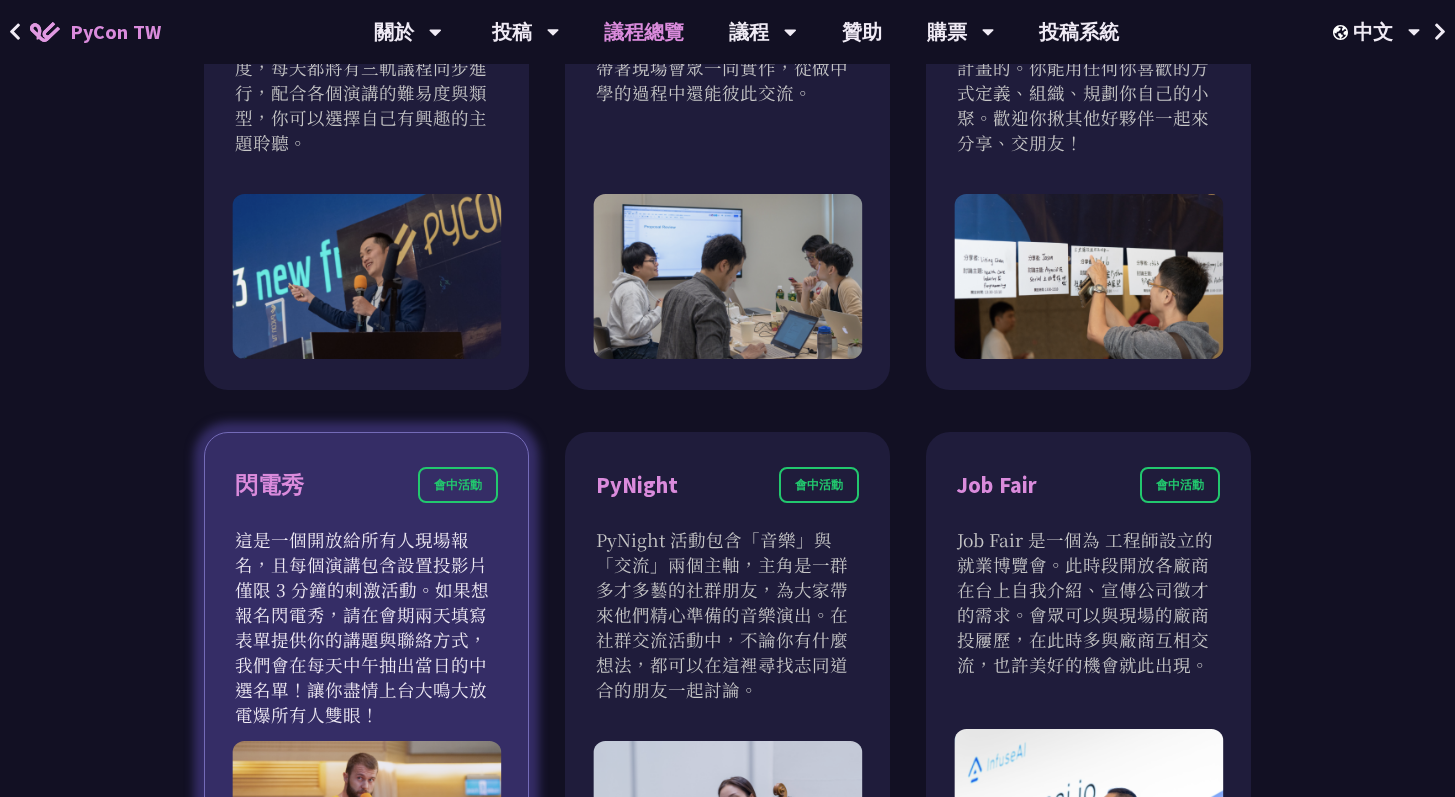 click on "這是一個開放給所有人現場報名，且每個演講包含設置投影片僅限 3 分鐘的刺激活動。如果想報名閃電秀，請在會期兩天填寫表單提供你的講題與聯絡方式，我們會在每天中午抽出當日的中選名單！讓你盡情上台大鳴大放電爆所有人雙眼！" at bounding box center [366, 627] 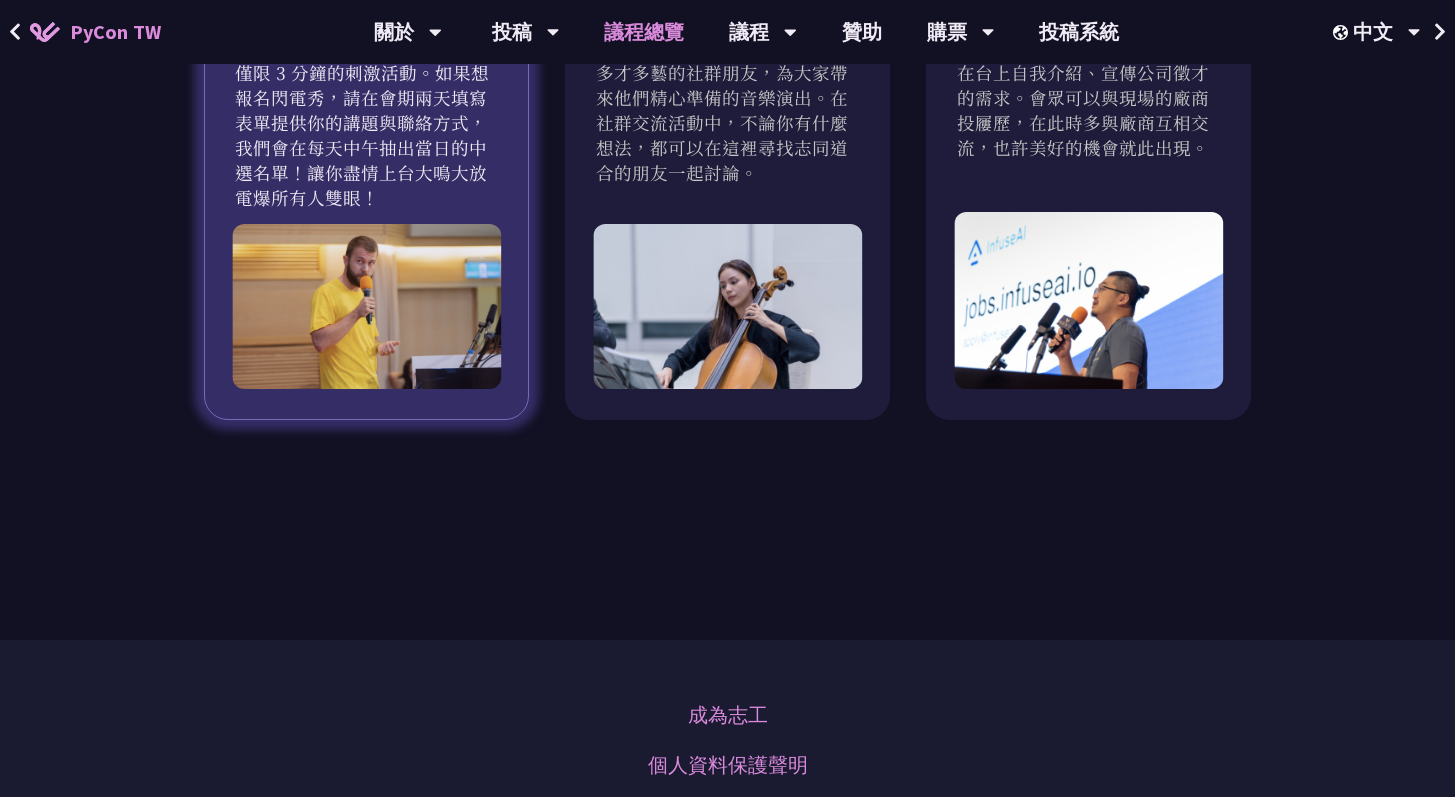 scroll, scrollTop: 1933, scrollLeft: 0, axis: vertical 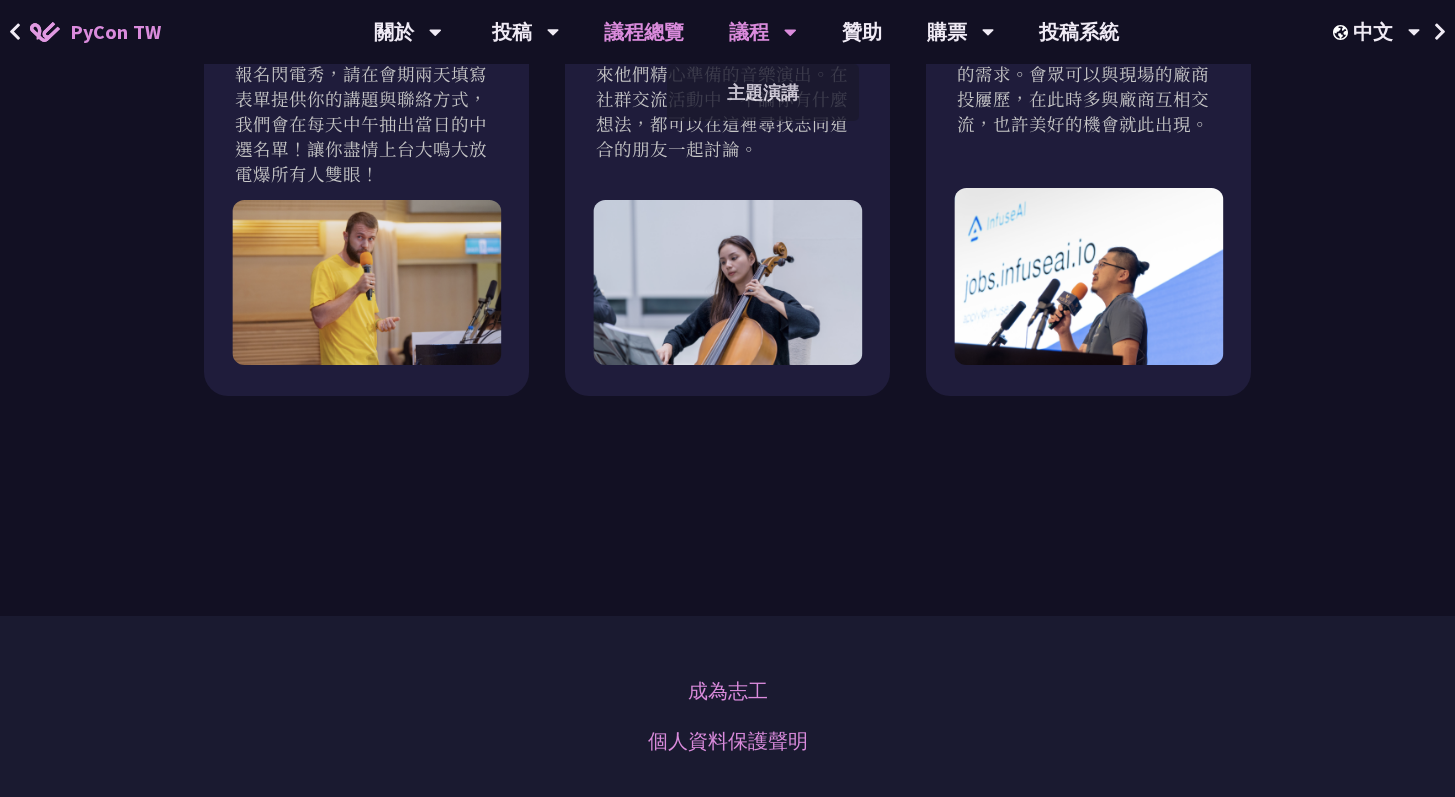 click on "議程" at bounding box center (408, 32) 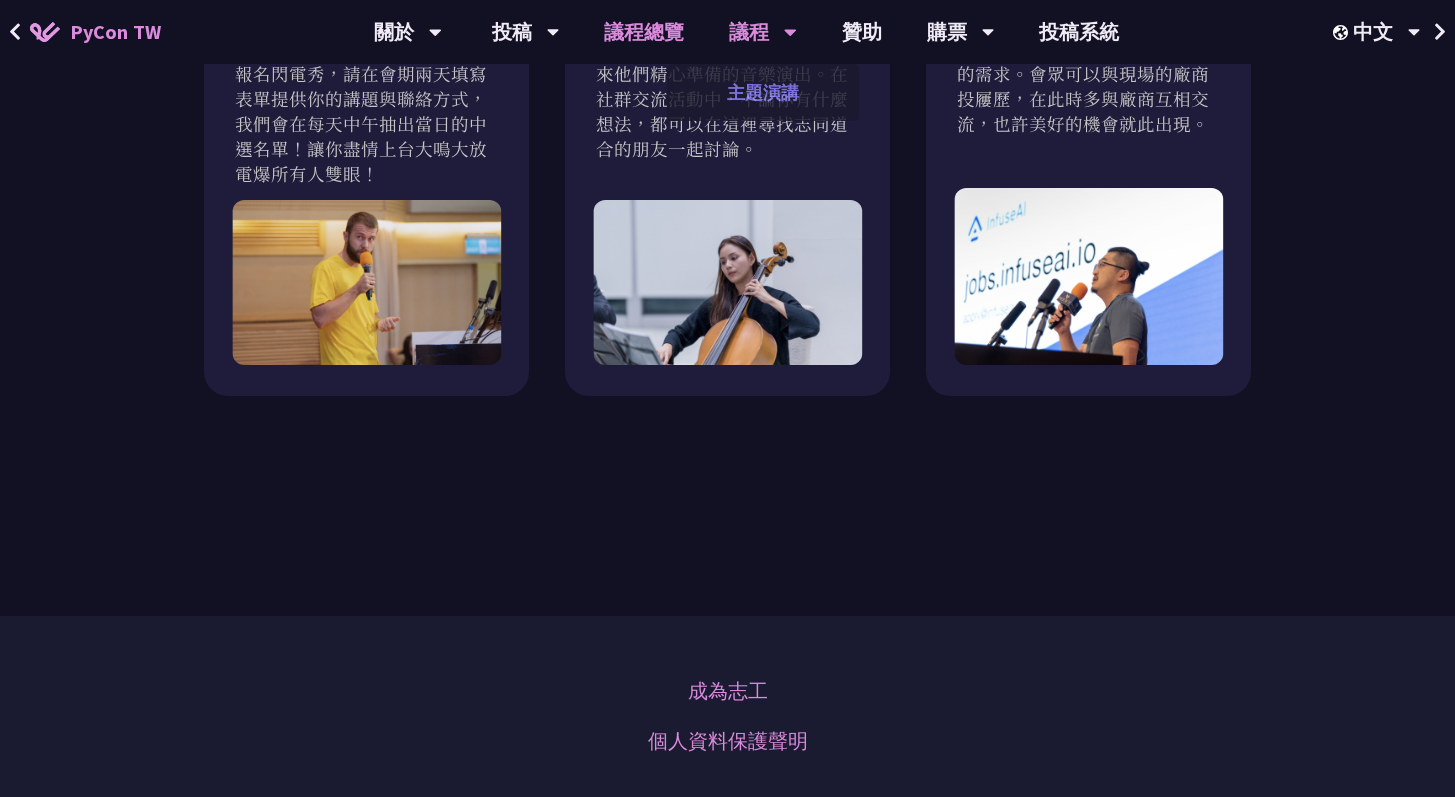 click on "主題演講" at bounding box center (763, 92) 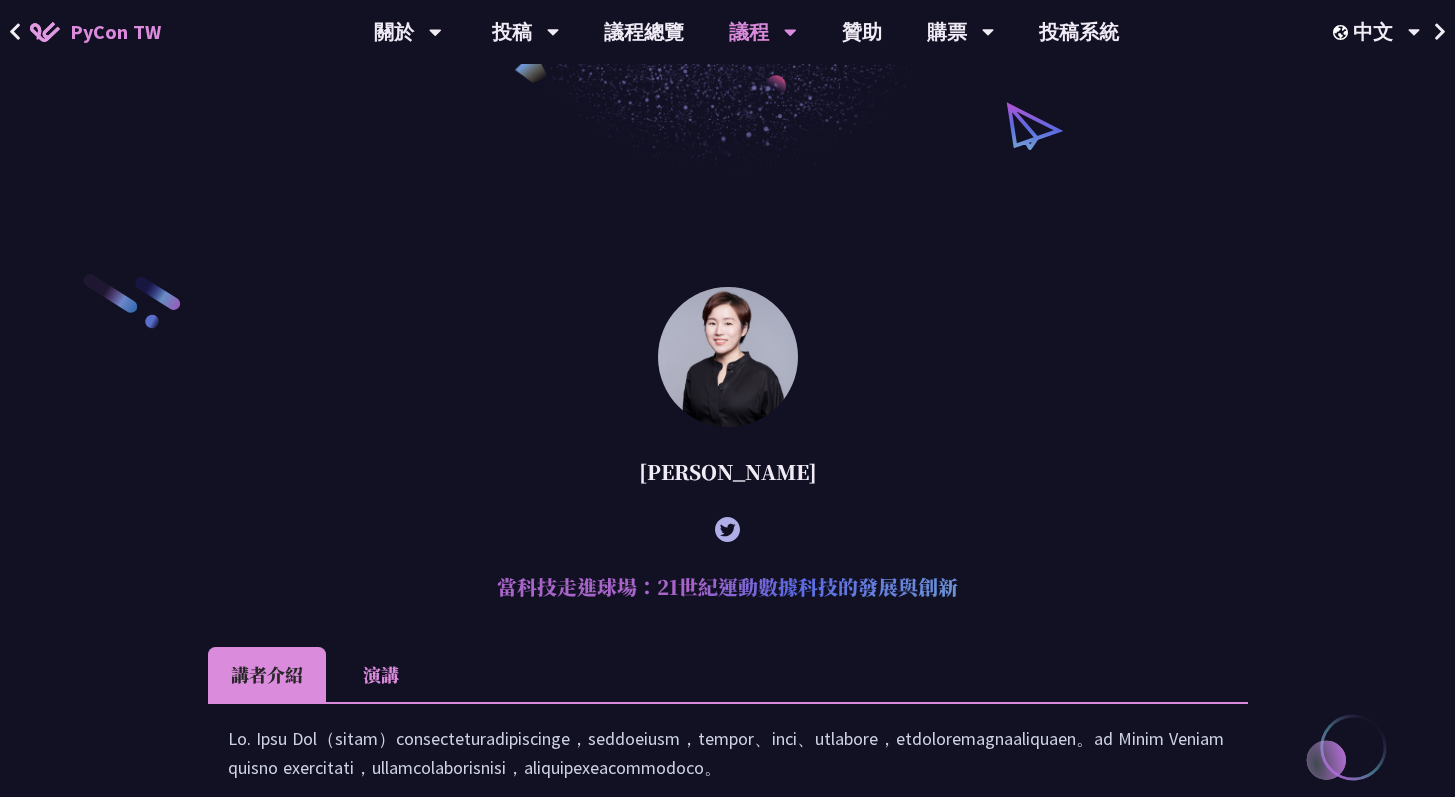 scroll, scrollTop: 0, scrollLeft: 0, axis: both 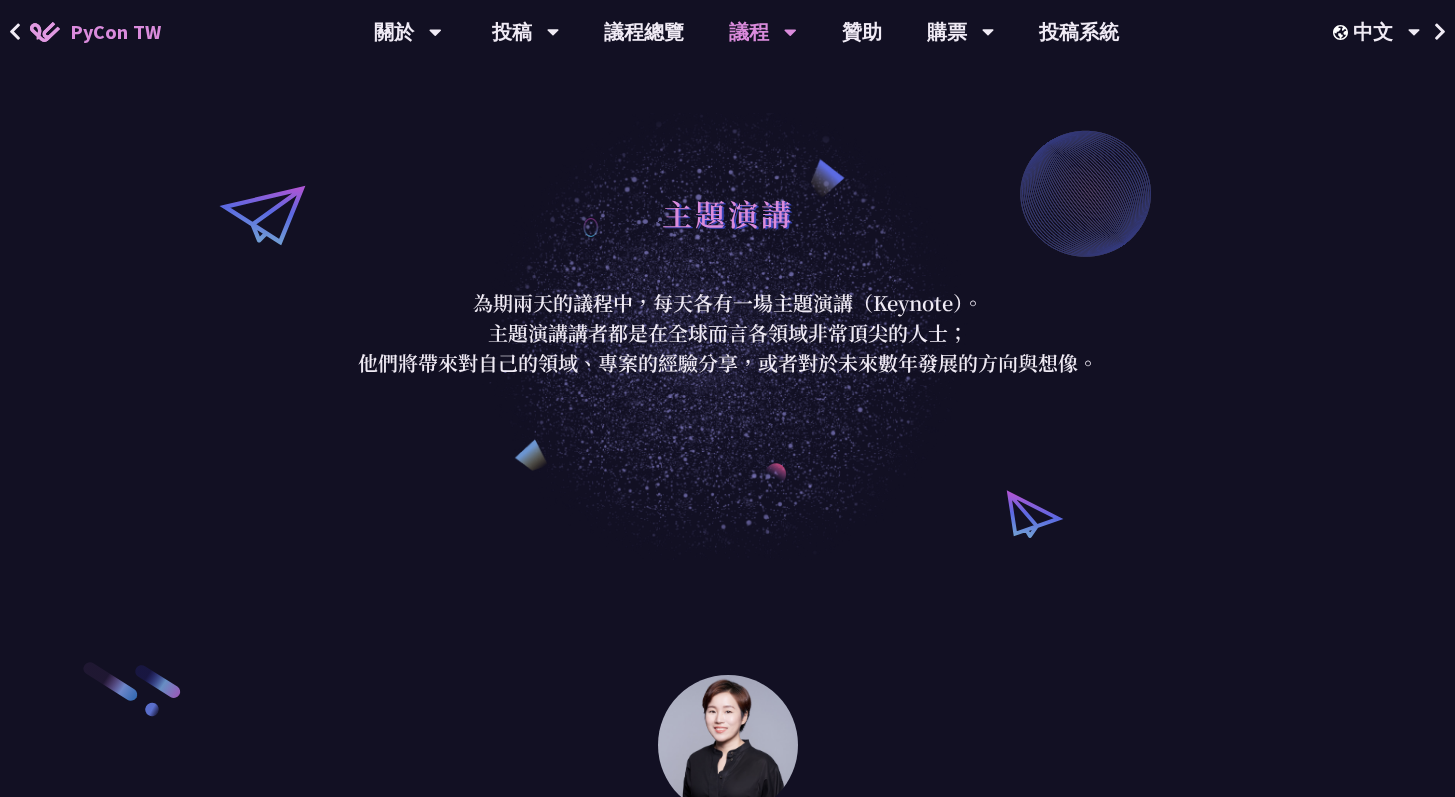 click on "主題演講   為期兩天的議程中，每天各有一場主題演講（Keynote）。 主題演講講者都是在全球而言各領域非常頂尖的人士； 他們將帶來對自己的領域、專案的經驗分享，或者對於未來數年發展的方向與想像。" at bounding box center (727, 280) 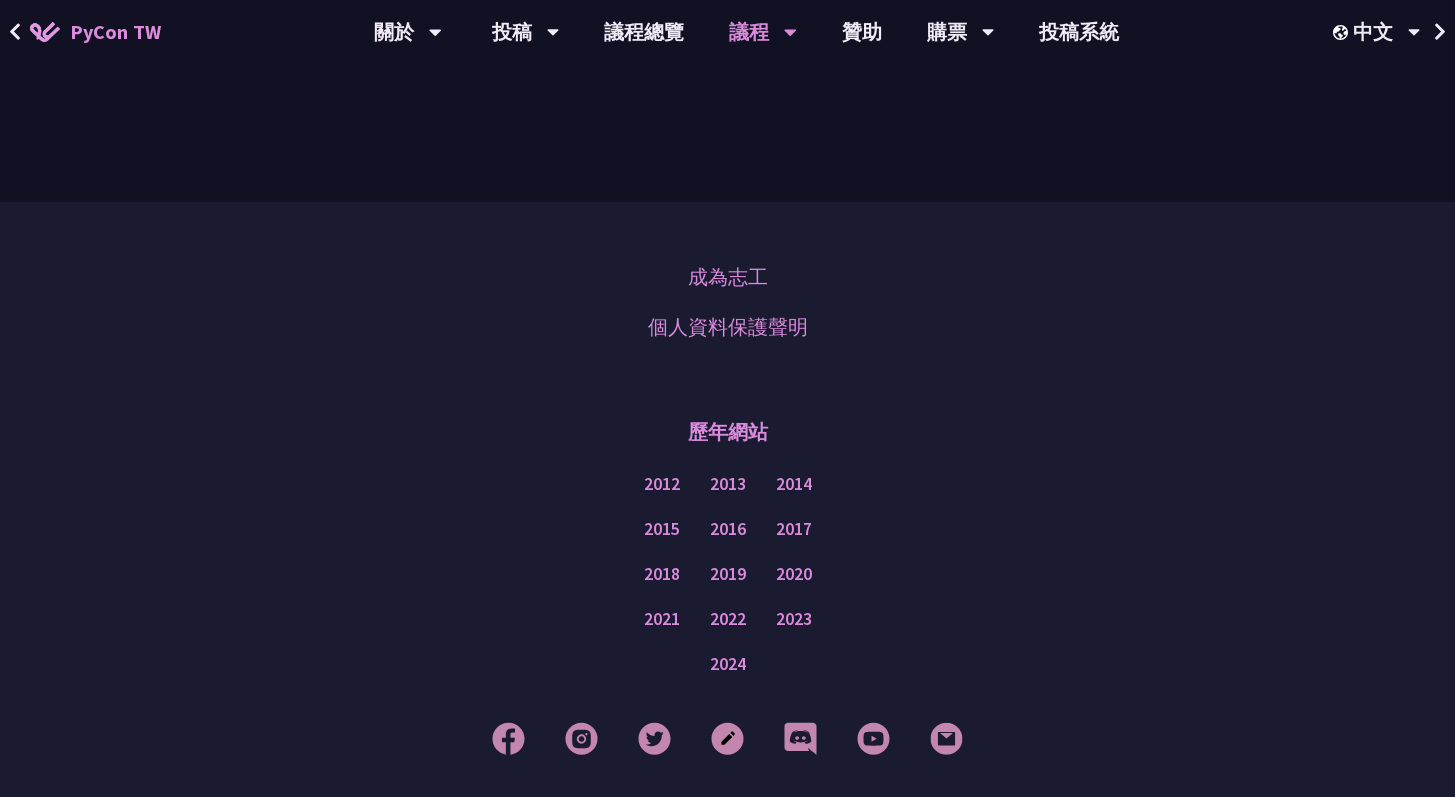 scroll, scrollTop: 3566, scrollLeft: 0, axis: vertical 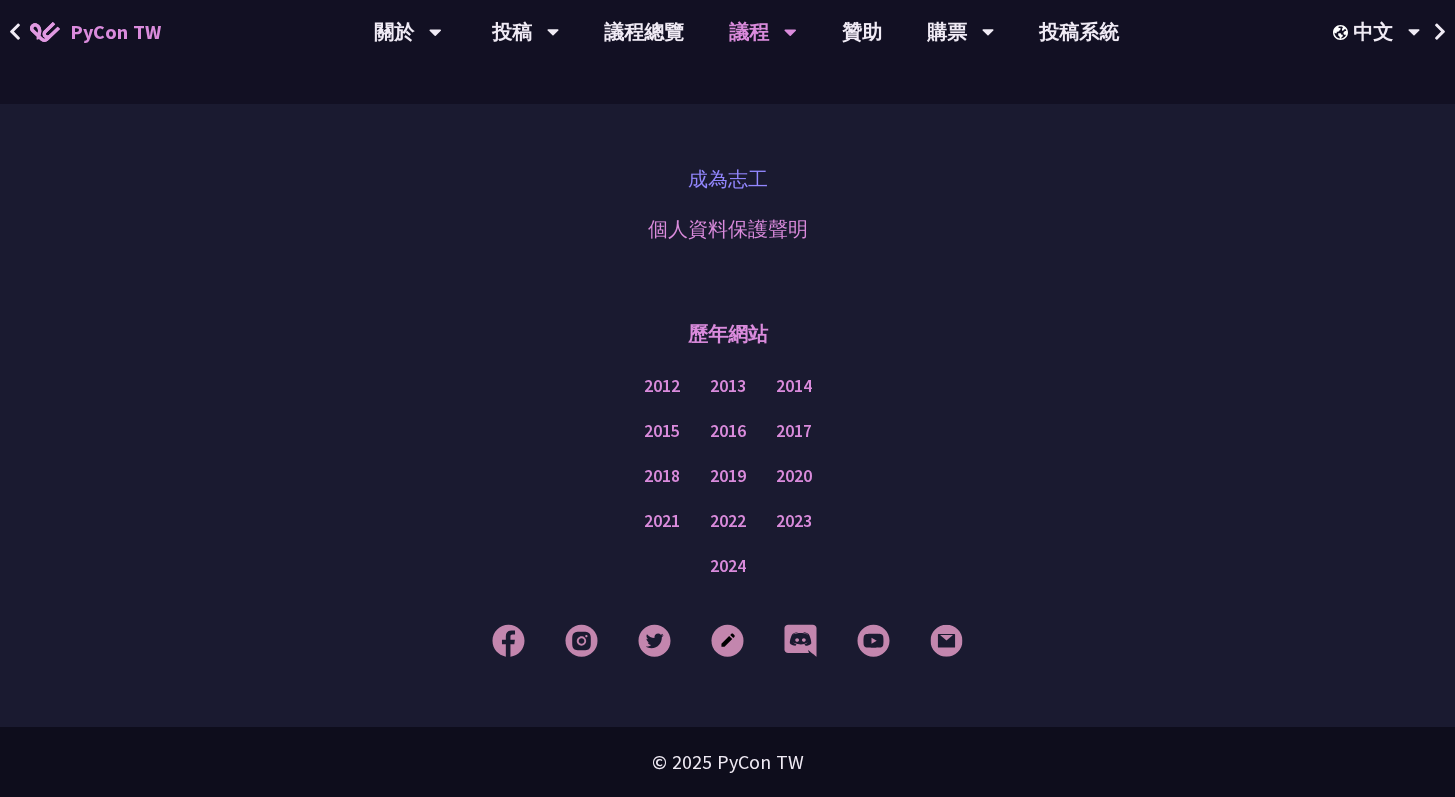 click on "成為志工" at bounding box center [728, 179] 